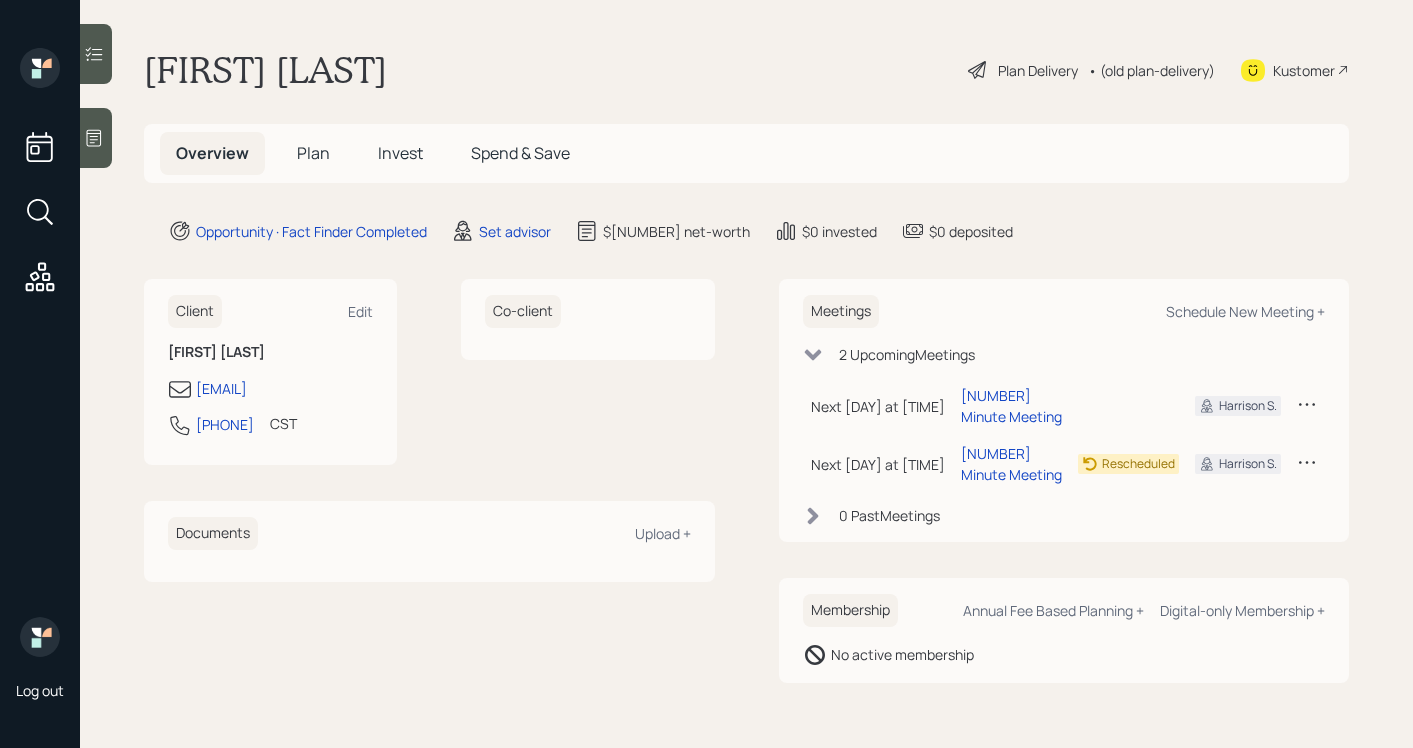 scroll, scrollTop: 0, scrollLeft: 0, axis: both 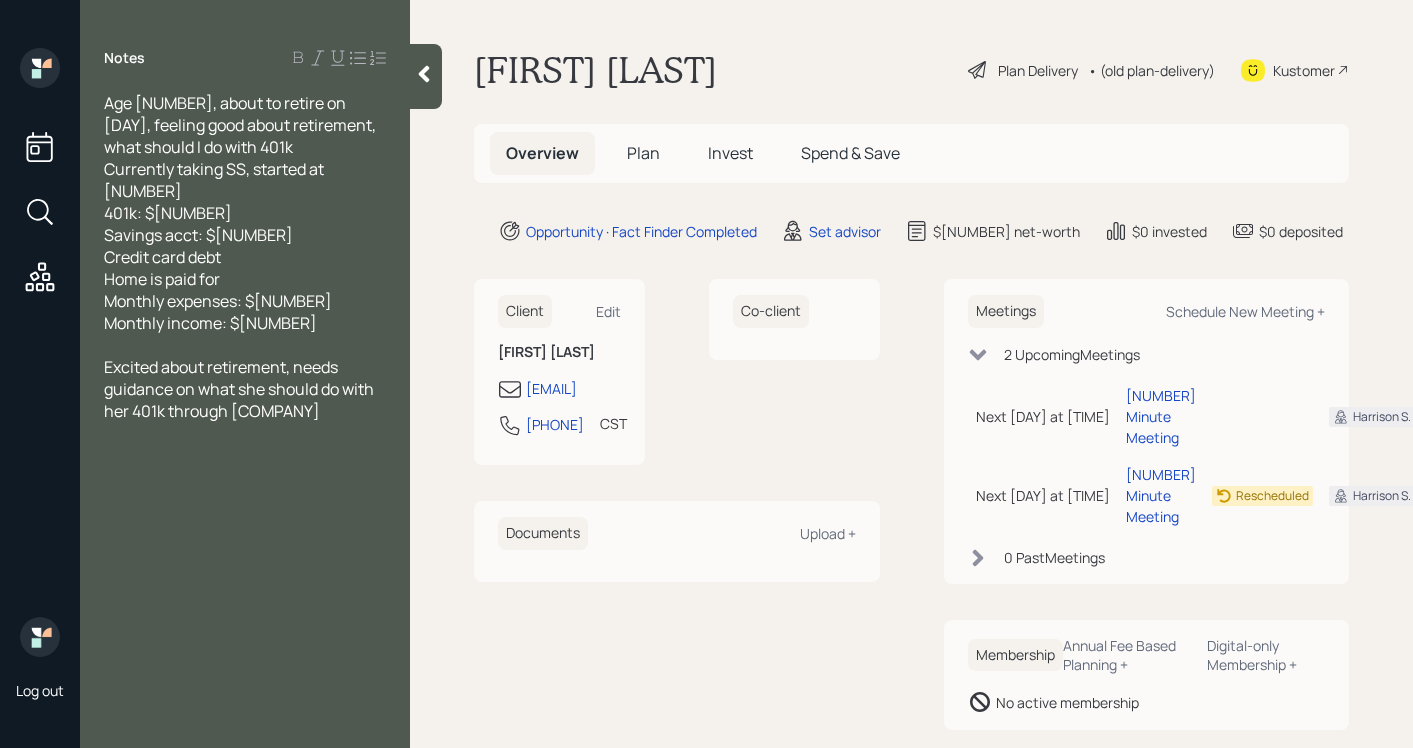 click on "Overview Plan Invest Spend & Save" at bounding box center [911, 153] 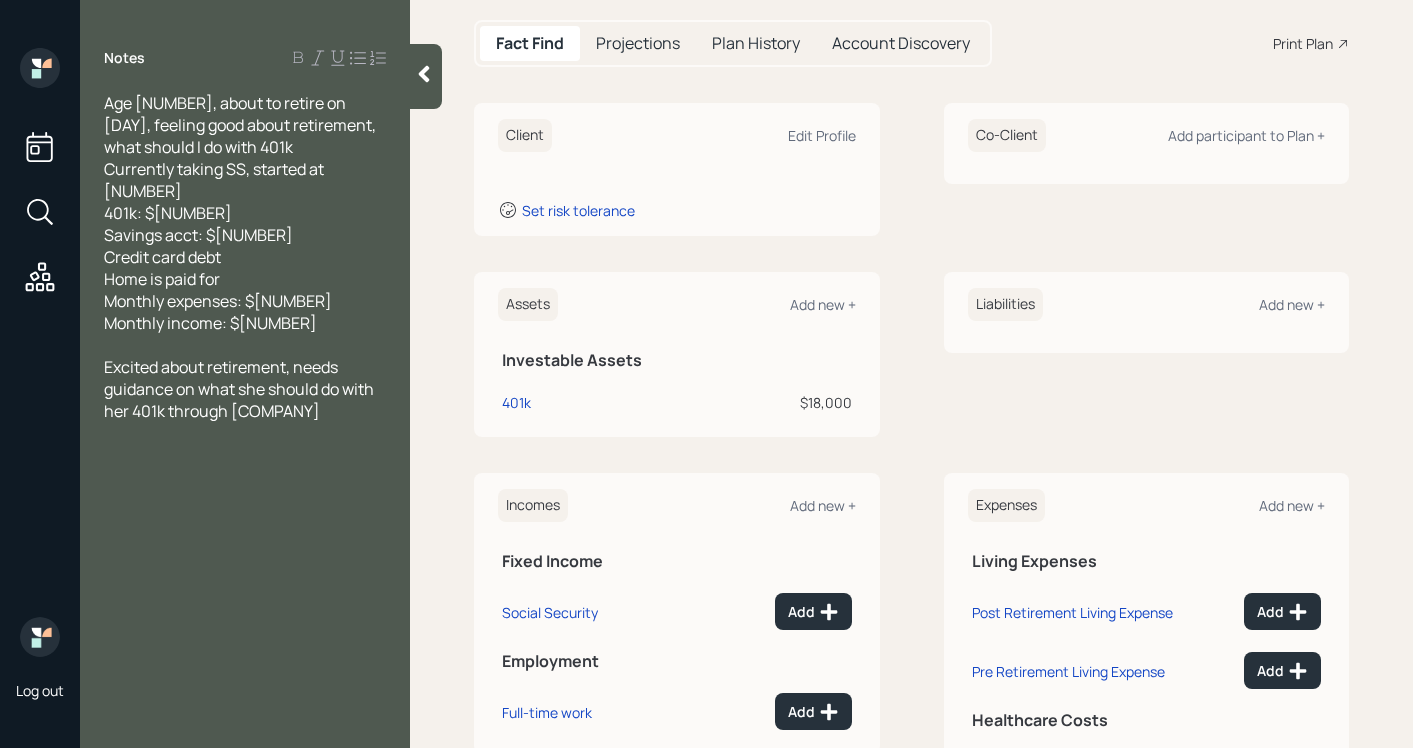 scroll, scrollTop: 198, scrollLeft: 0, axis: vertical 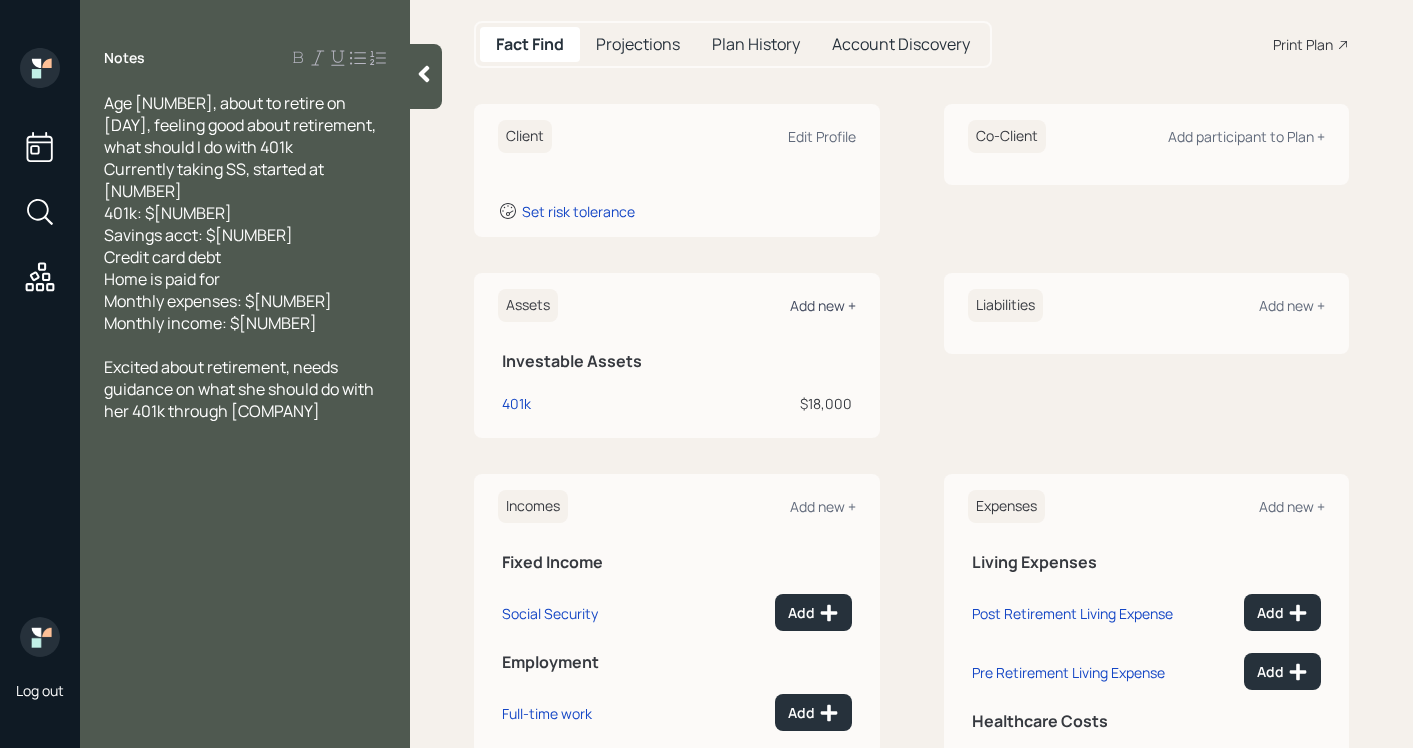 click on "Add new +" at bounding box center [823, 305] 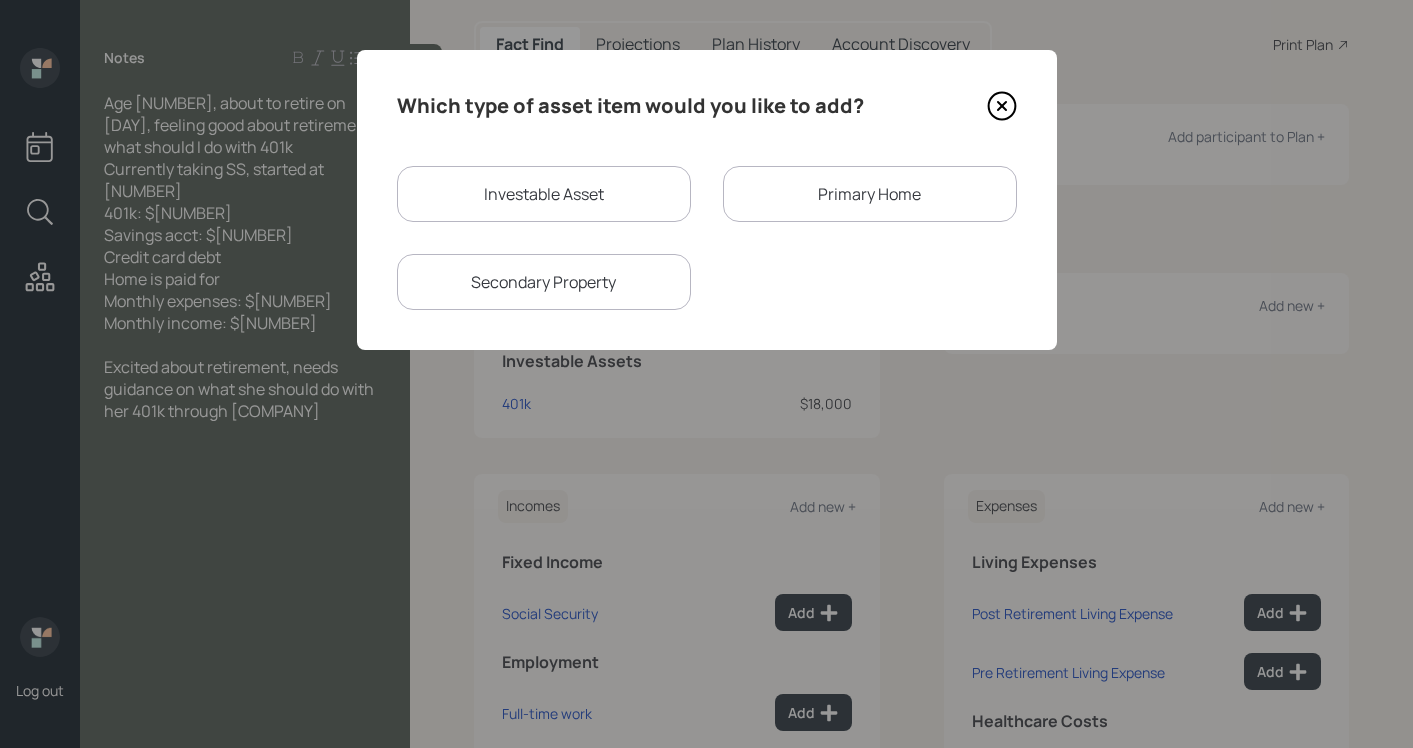 click on "Investable Asset" at bounding box center (544, 194) 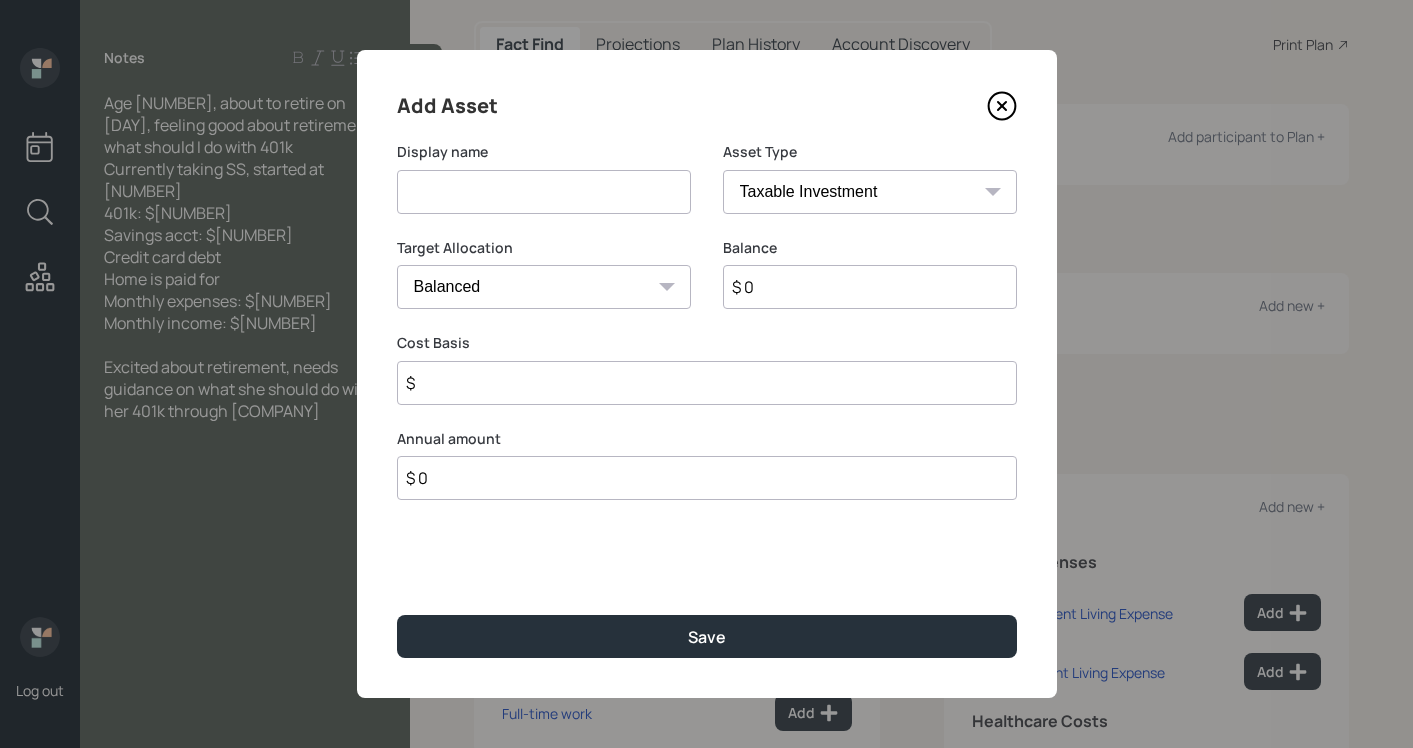 click at bounding box center (544, 192) 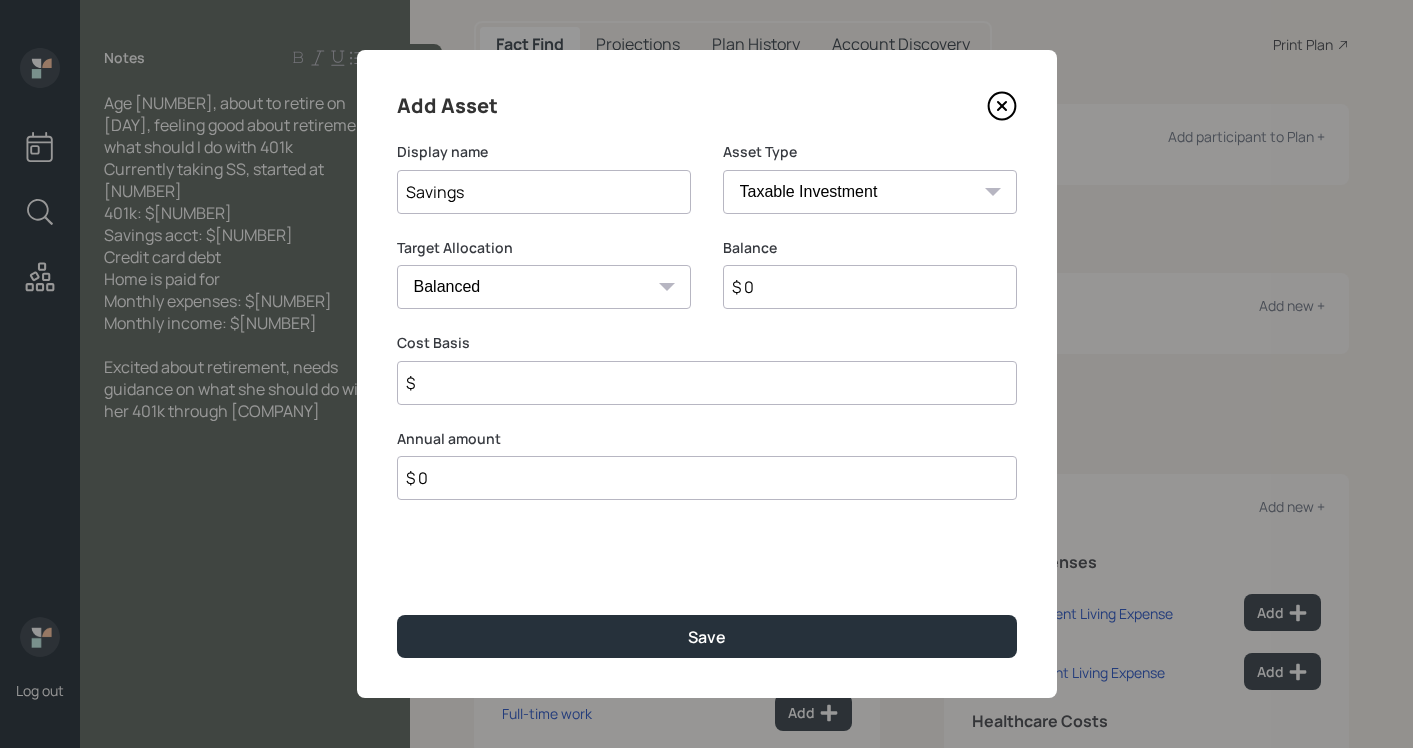 type on "Savings" 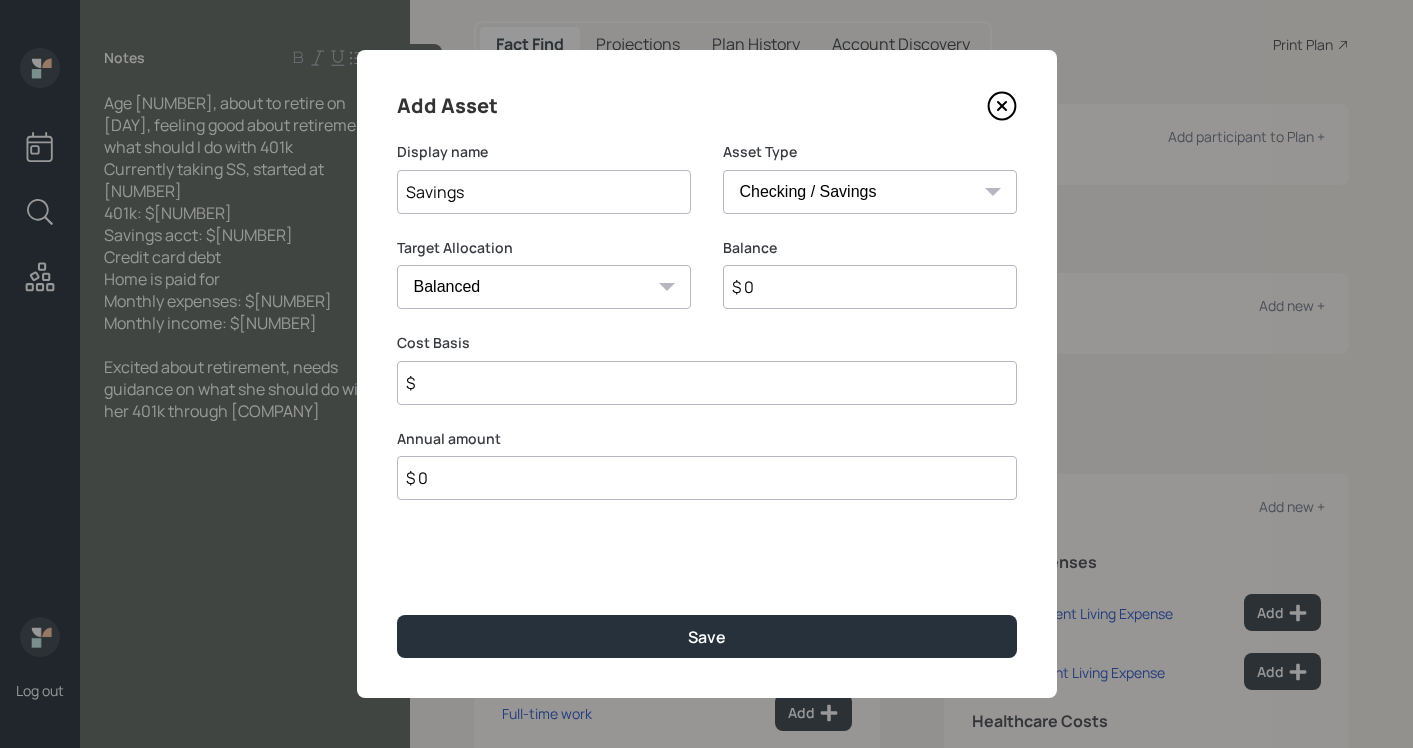 type on "$" 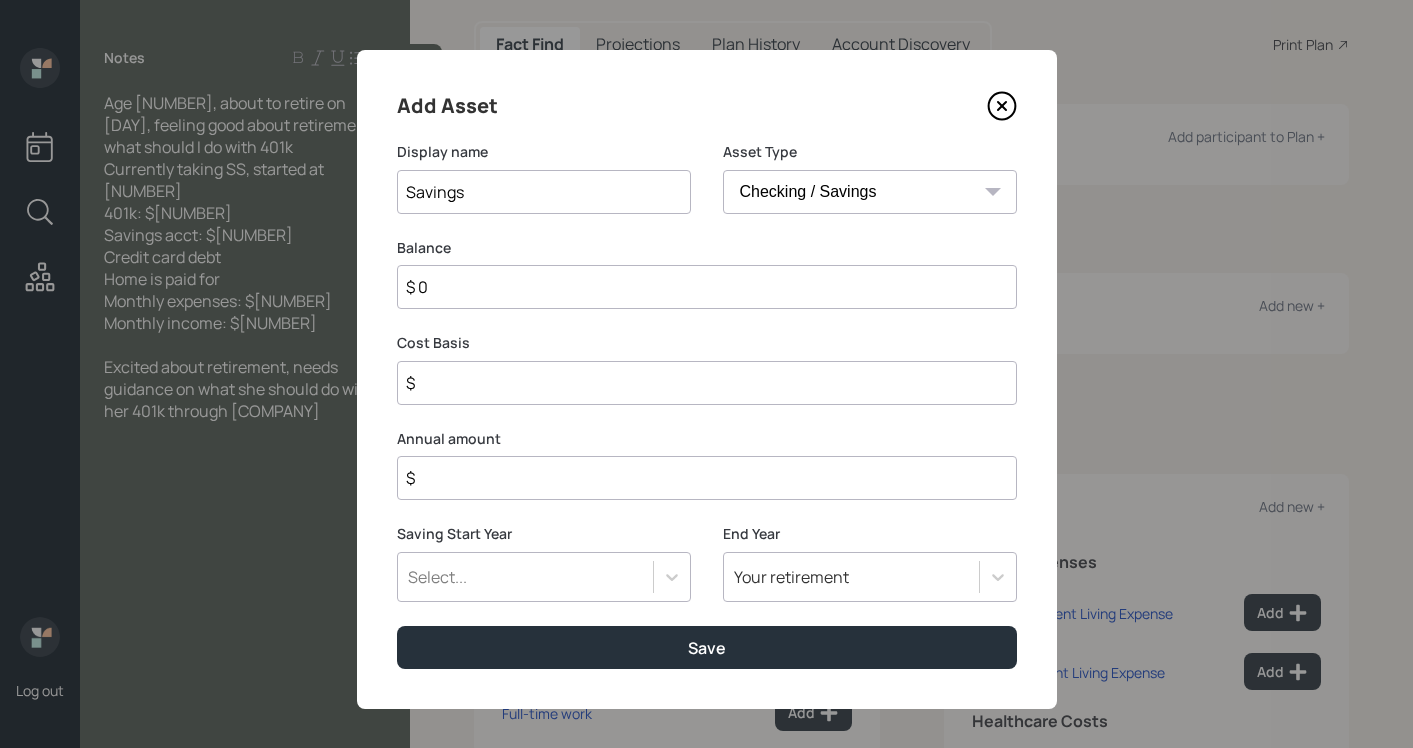 click on "$ 0" at bounding box center [707, 287] 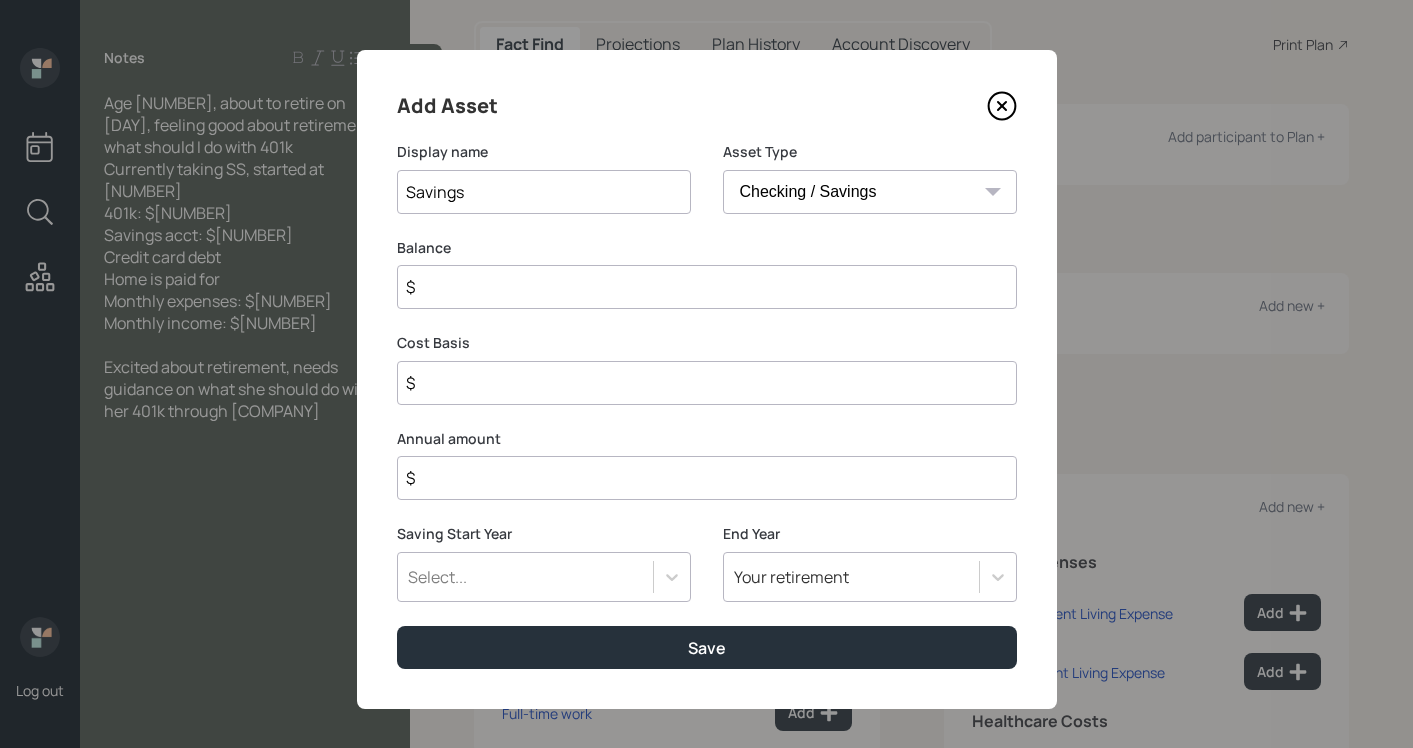 type on "$" 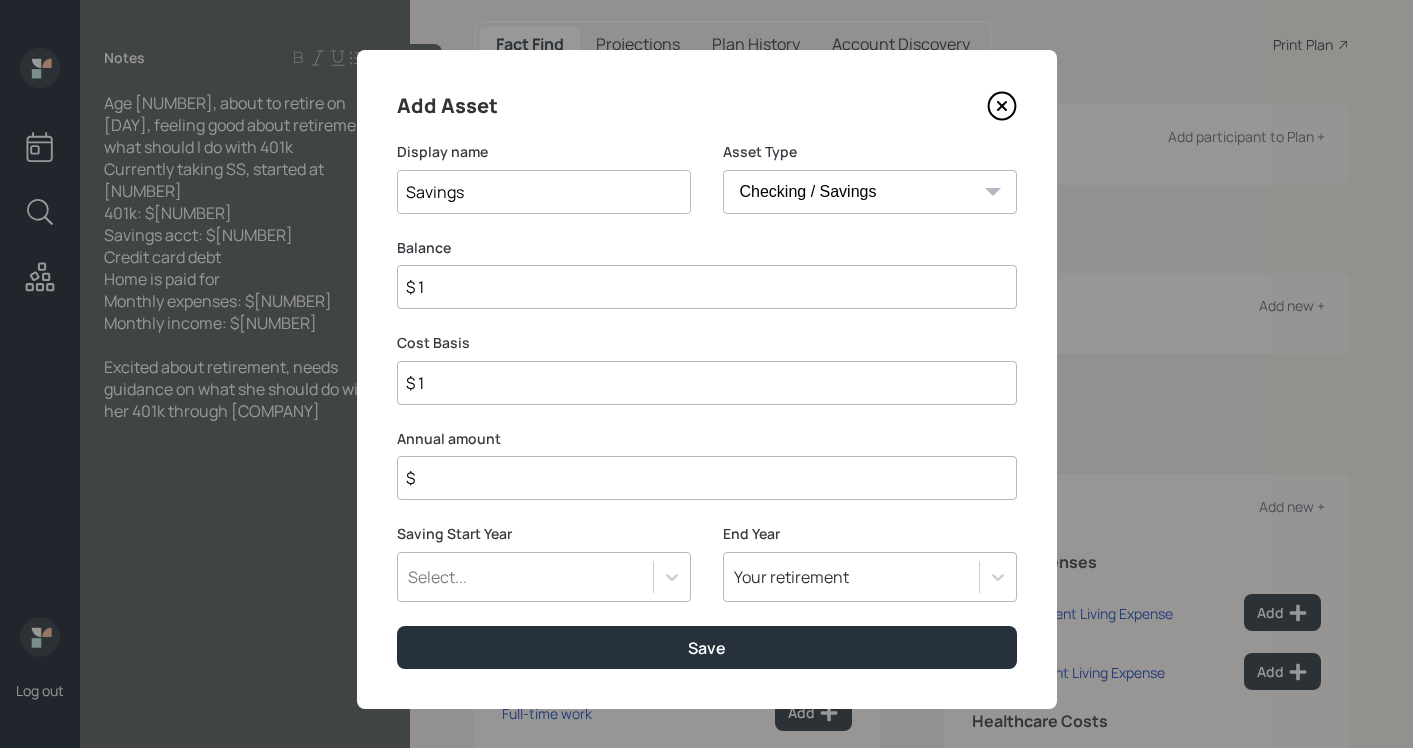 type on "$ 15" 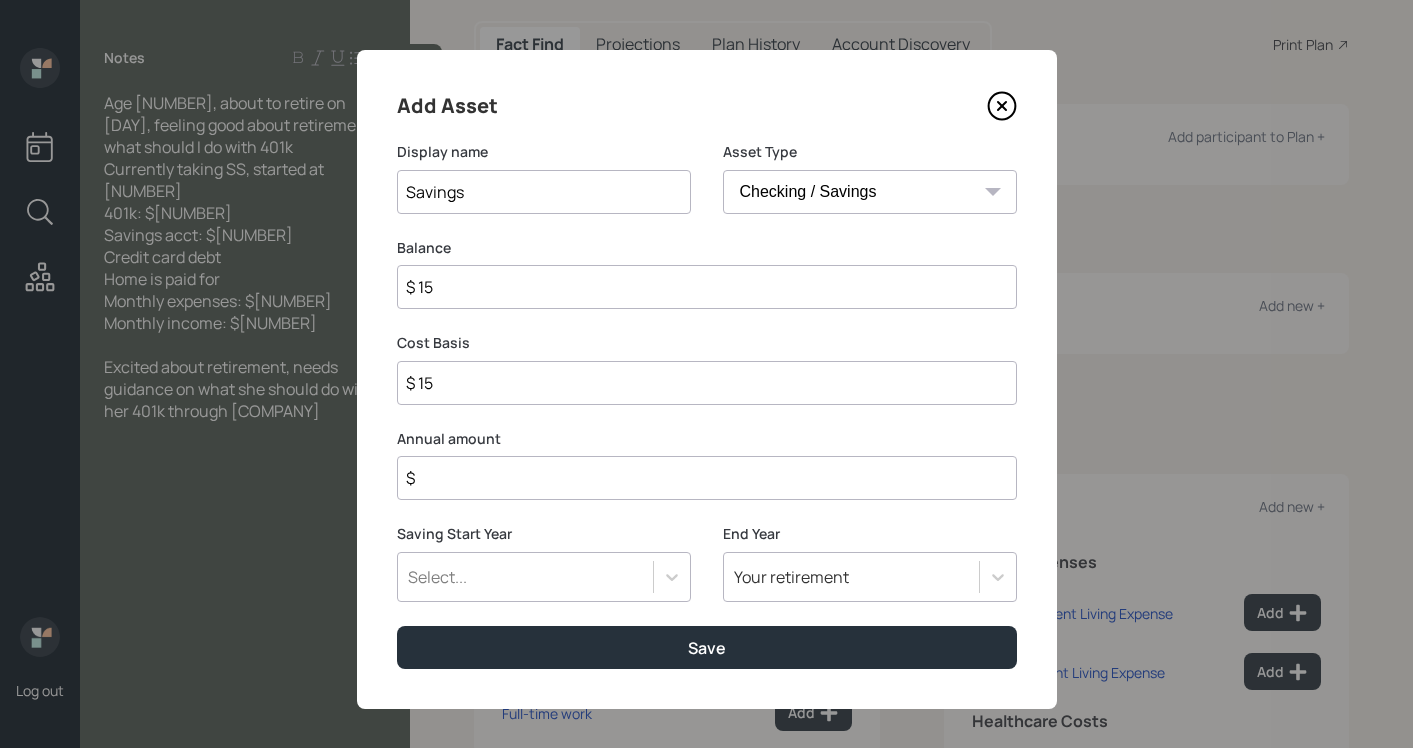 type on "$ 150" 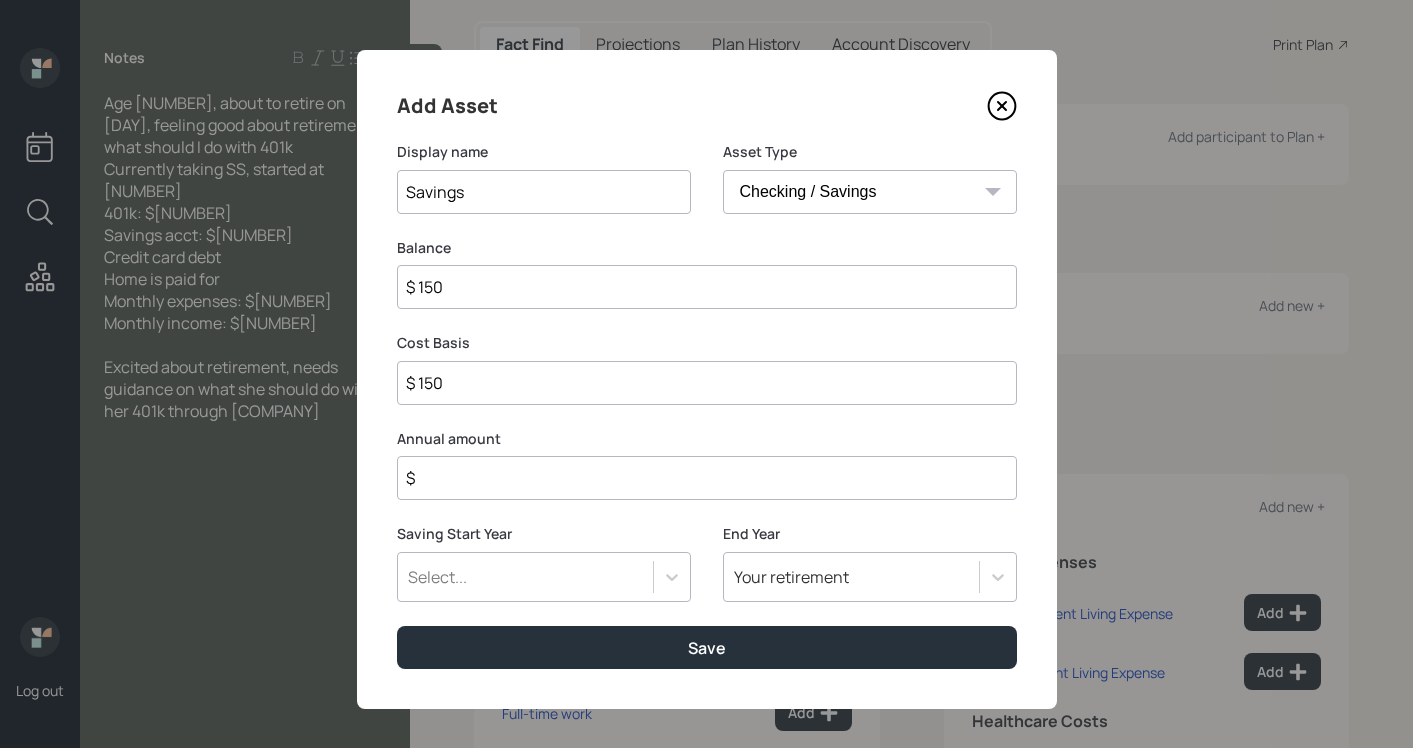 type on "$ 1,500" 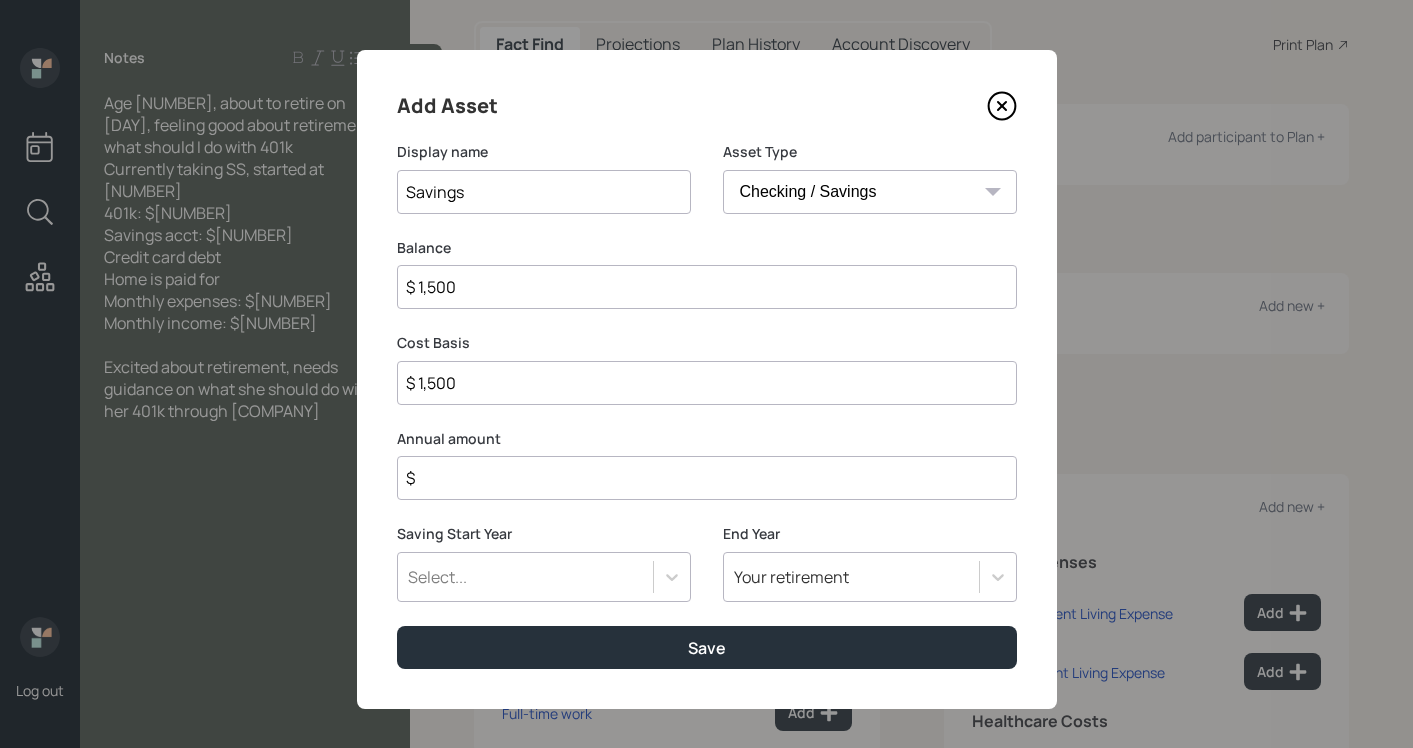type on "$ 15,000" 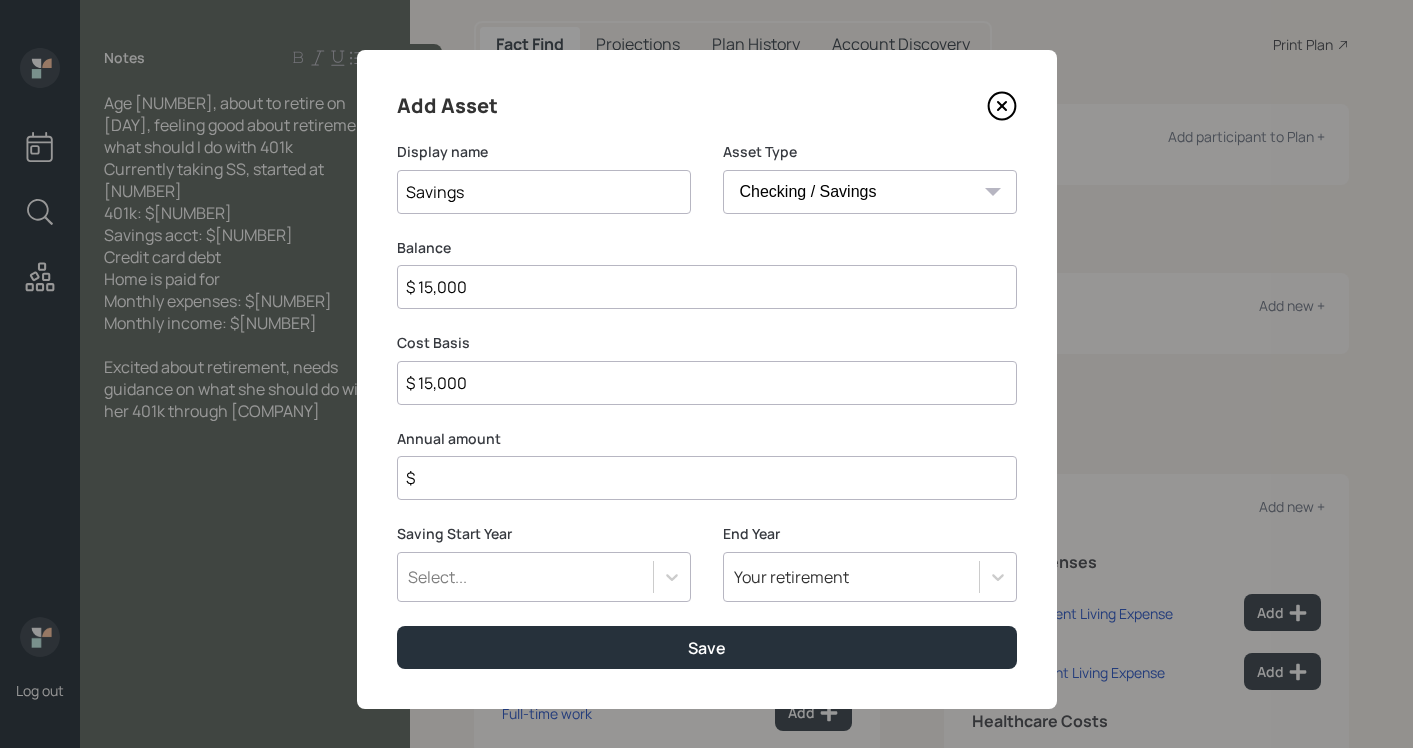 type on "$ 15,000" 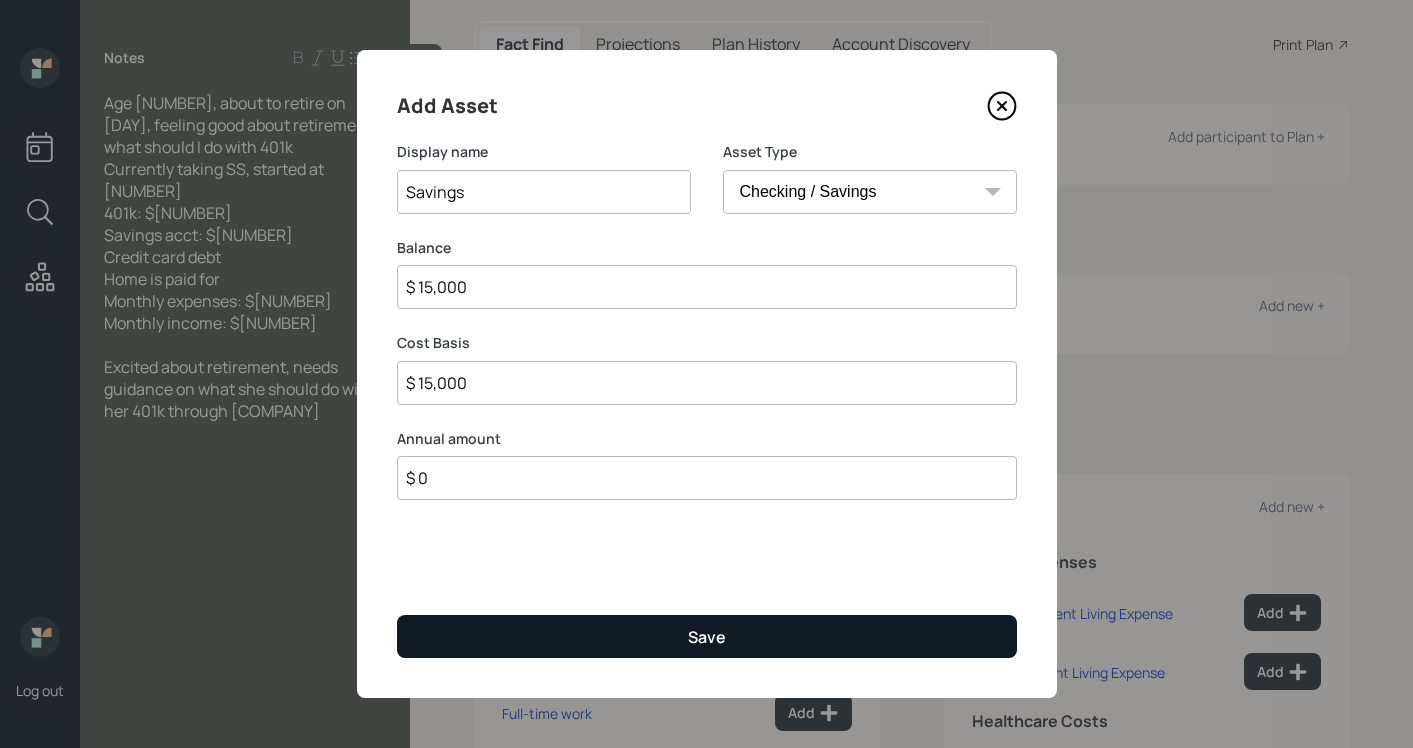 type on "$ 0" 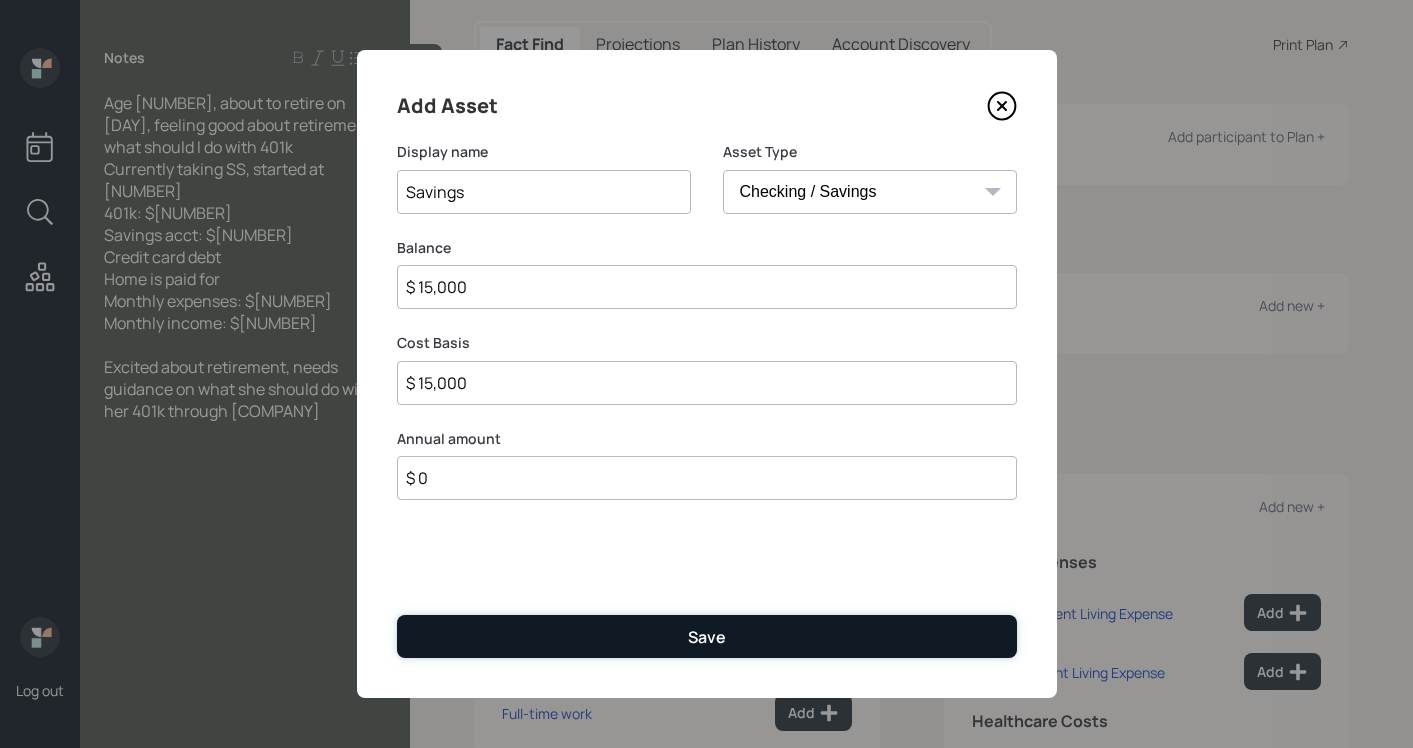 click on "Save" at bounding box center (707, 636) 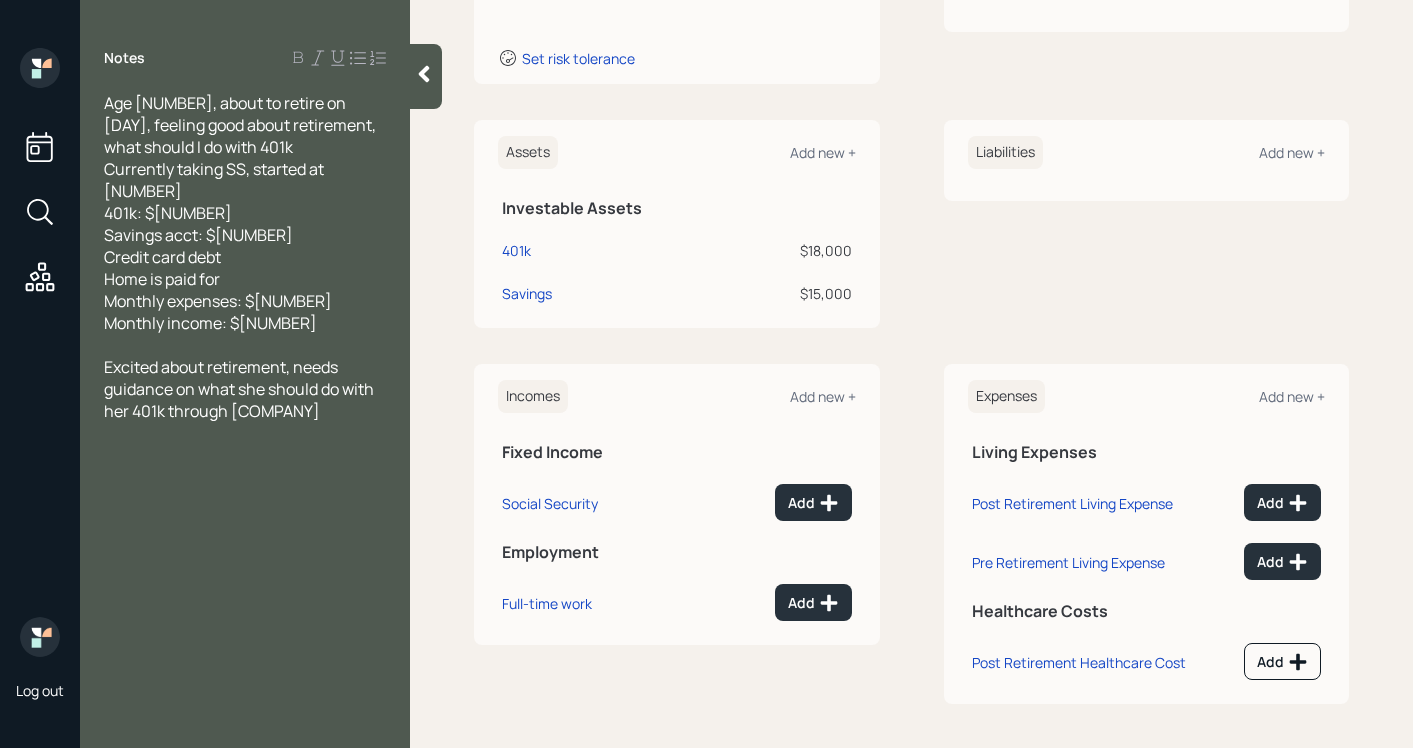scroll, scrollTop: 355, scrollLeft: 0, axis: vertical 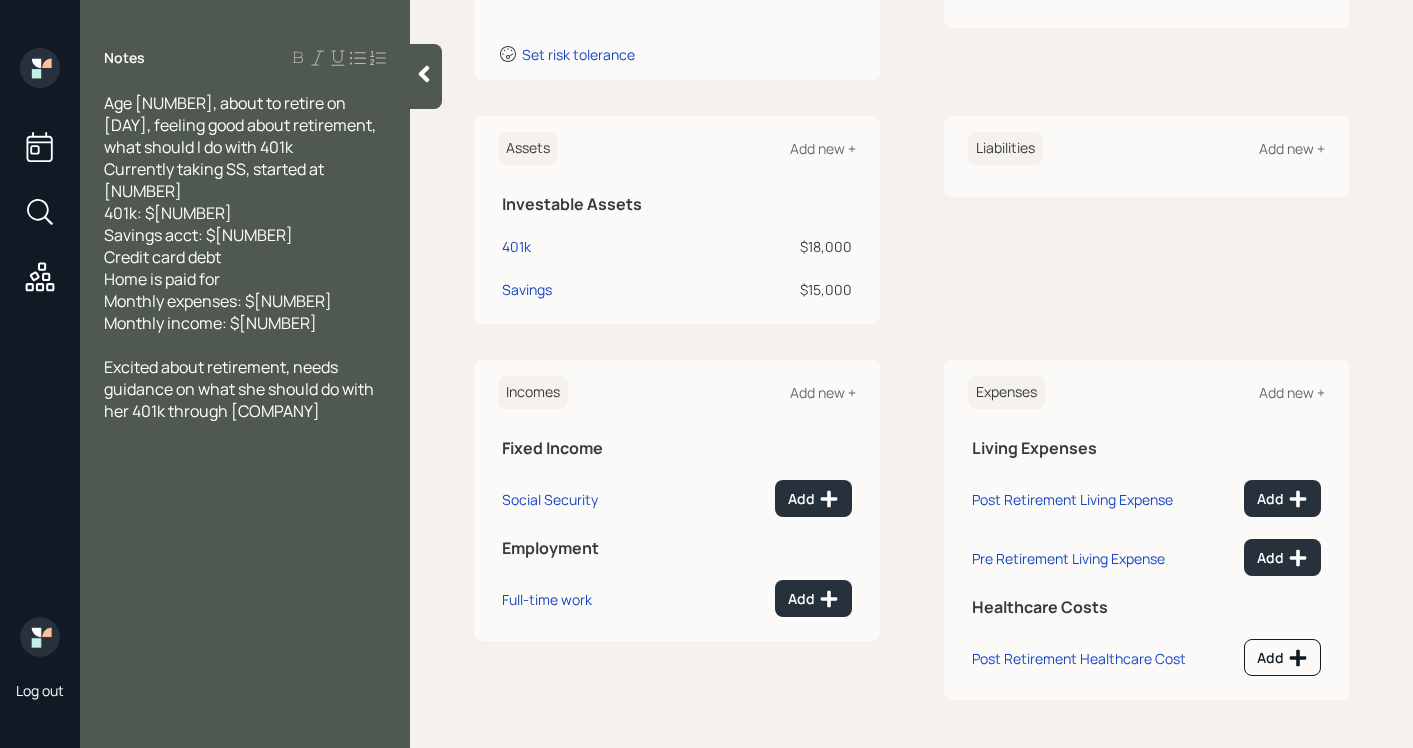 click on "Incomes Add new + Fixed Income Social Security   Add Employment Full-time work   Add Expenses Add new + Living Expenses Post Retirement Living Expense   Add Pre Retirement Living Expense   Add Healthcare Costs Post Retirement Healthcare Cost   Add" at bounding box center [911, 530] 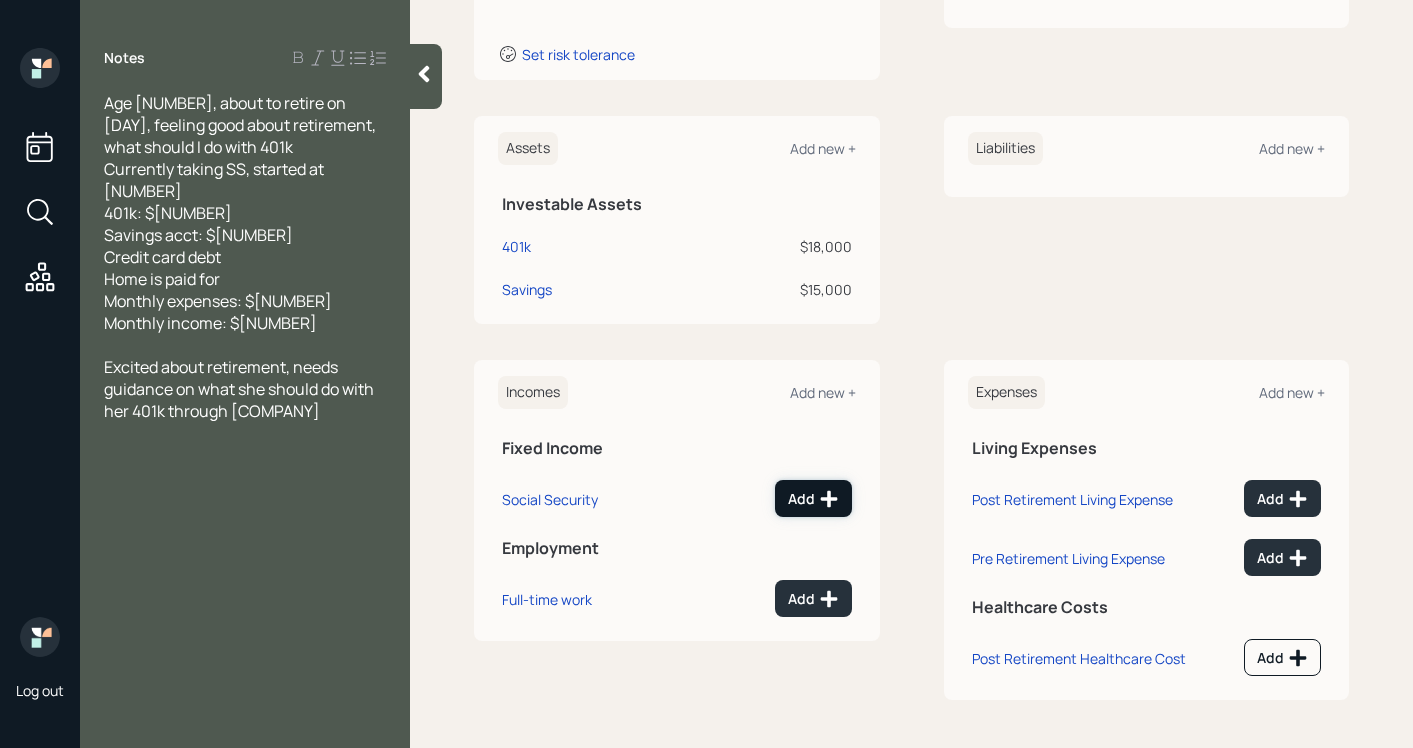 click on "Add" at bounding box center [813, 498] 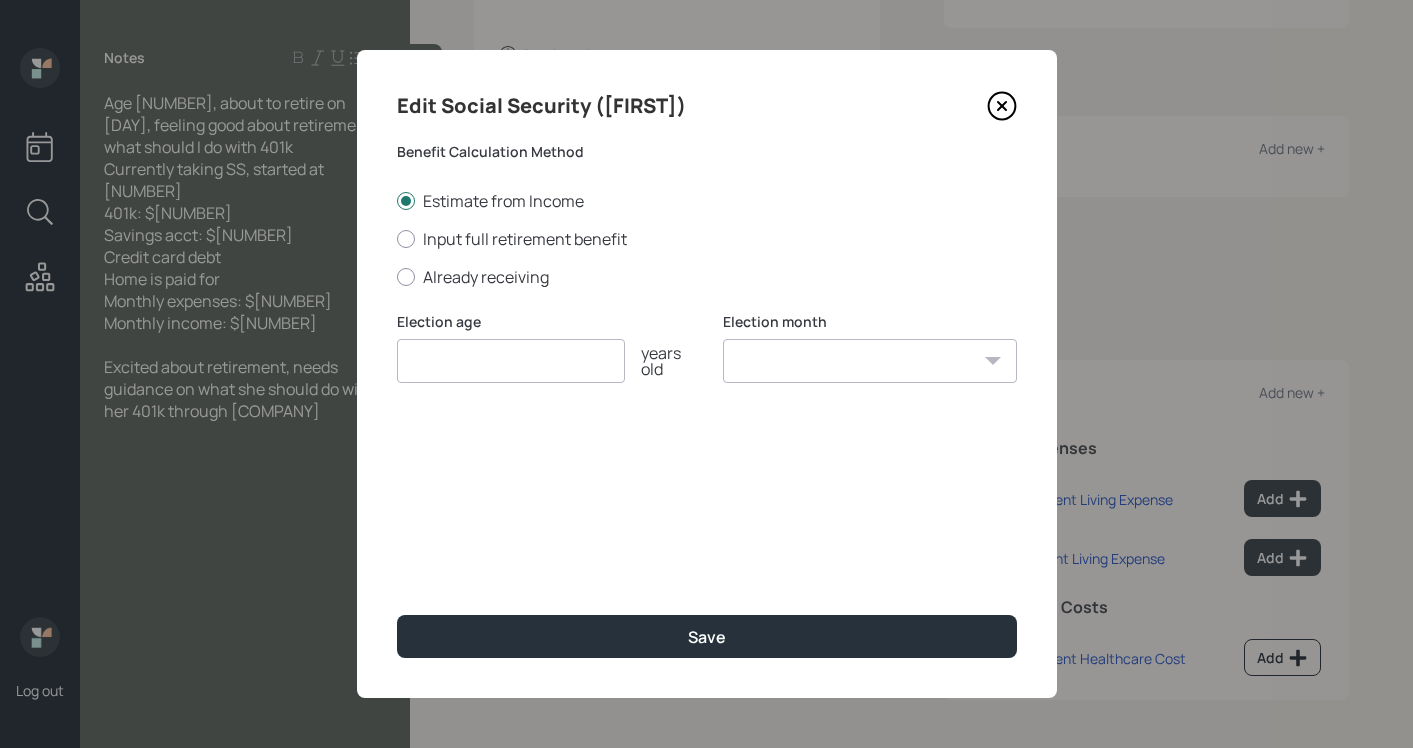click on "Edit Social Security ([FIRST]) Benefit Calculation Method Estimate from Income Input full retirement benefit Already receiving Election age years old Election month January February March April May June July August September October November December Save" at bounding box center (707, 374) 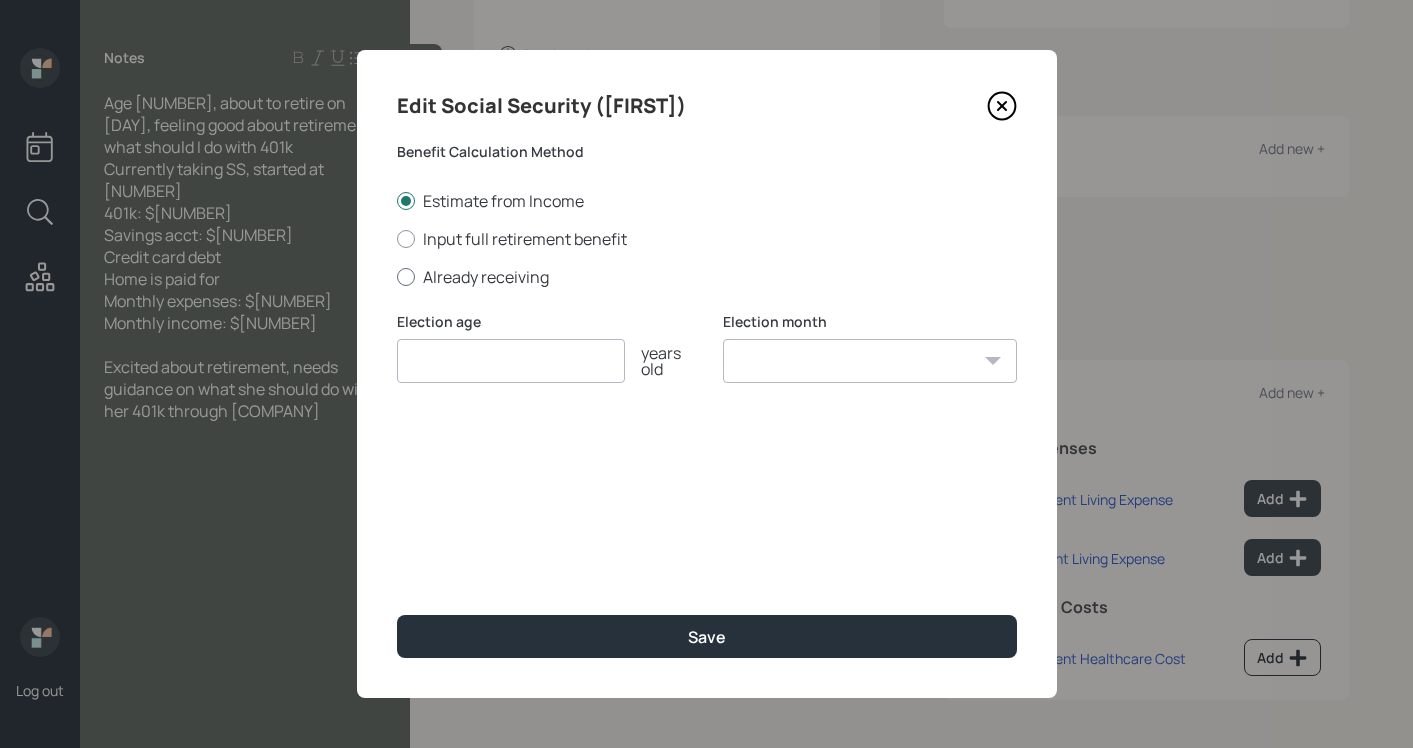click on "Already receiving" at bounding box center [707, 277] 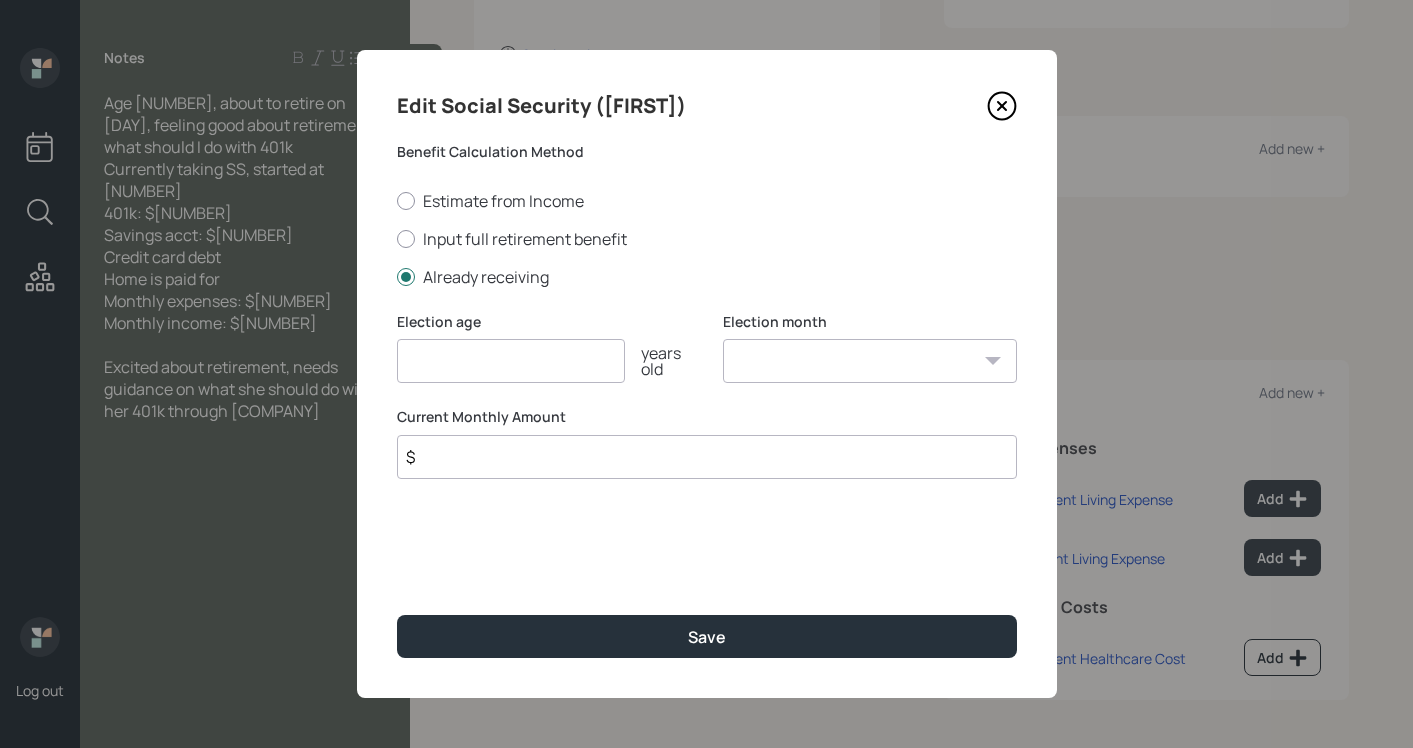 click at bounding box center [511, 361] 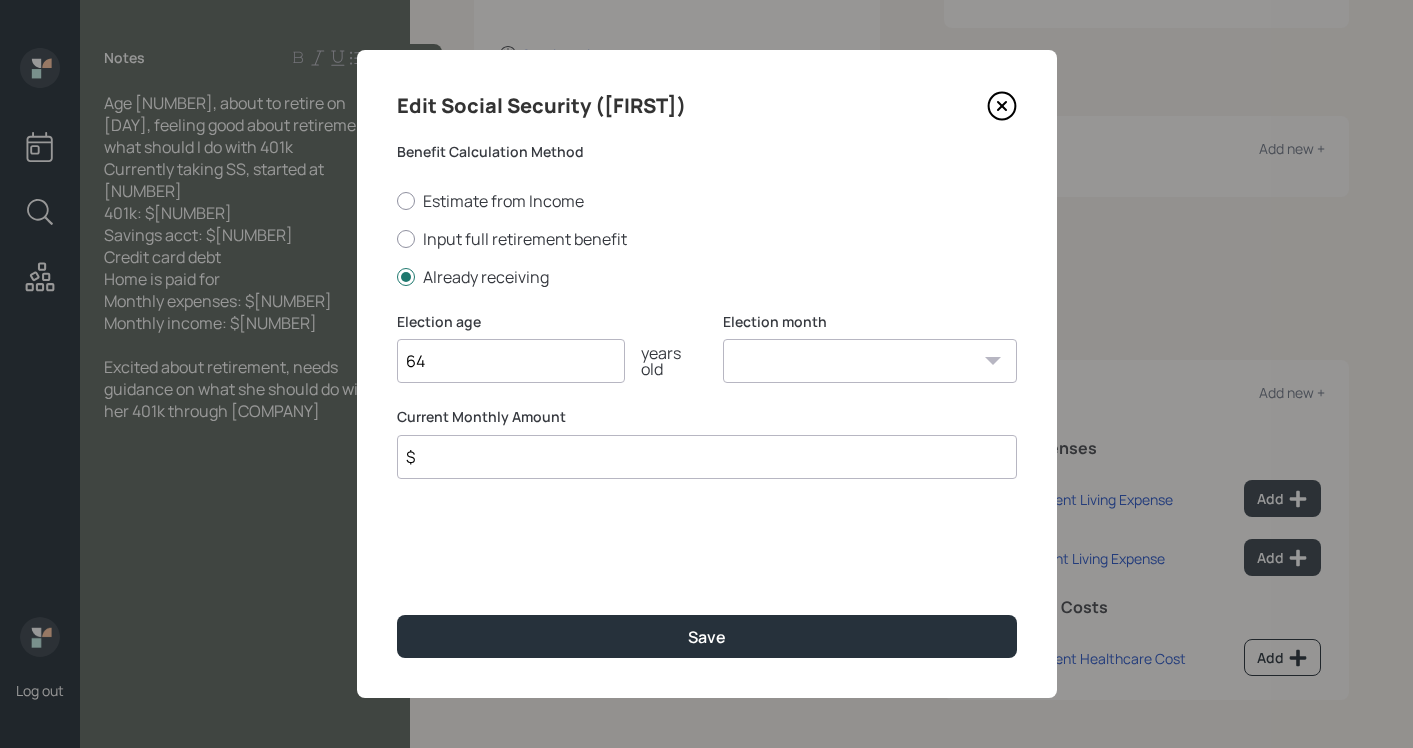 type on "64" 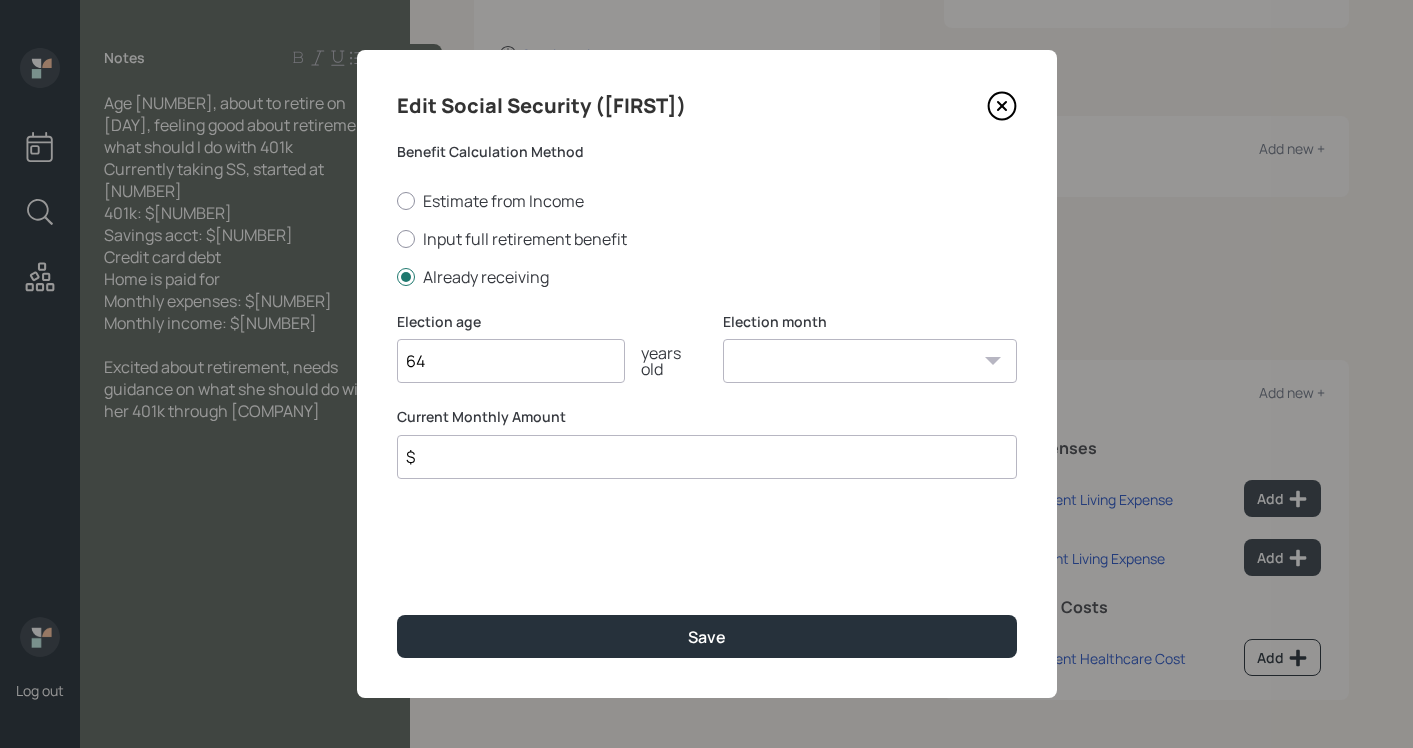 click on "January February March April May June July August September October November December" at bounding box center (870, 361) 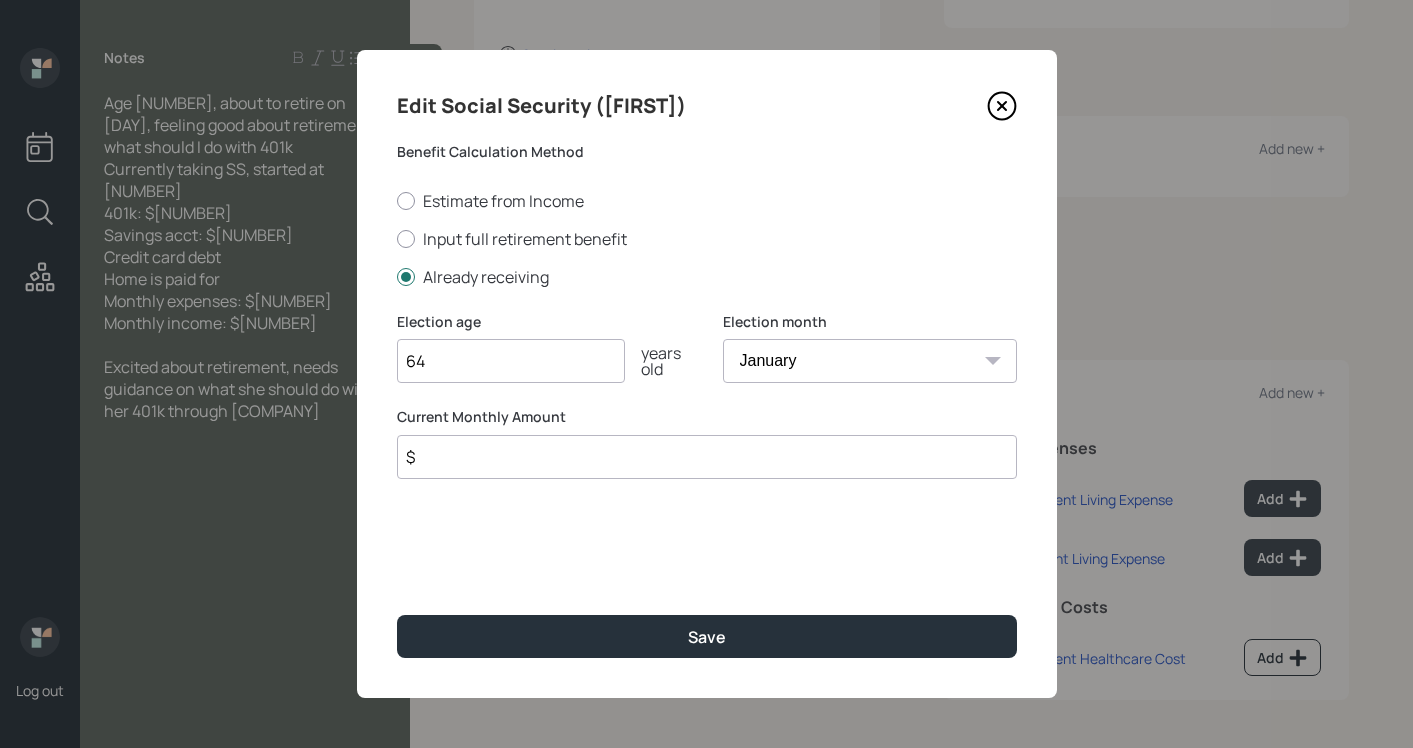 click on "Edit Social Security ([FIRST]) Benefit Calculation Method Estimate from Income Input full retirement benefit Already receiving Election age [NUMBER] years old Election month January February March April May June July August September October November December Current Monthly Amount $ Save" at bounding box center [707, 374] 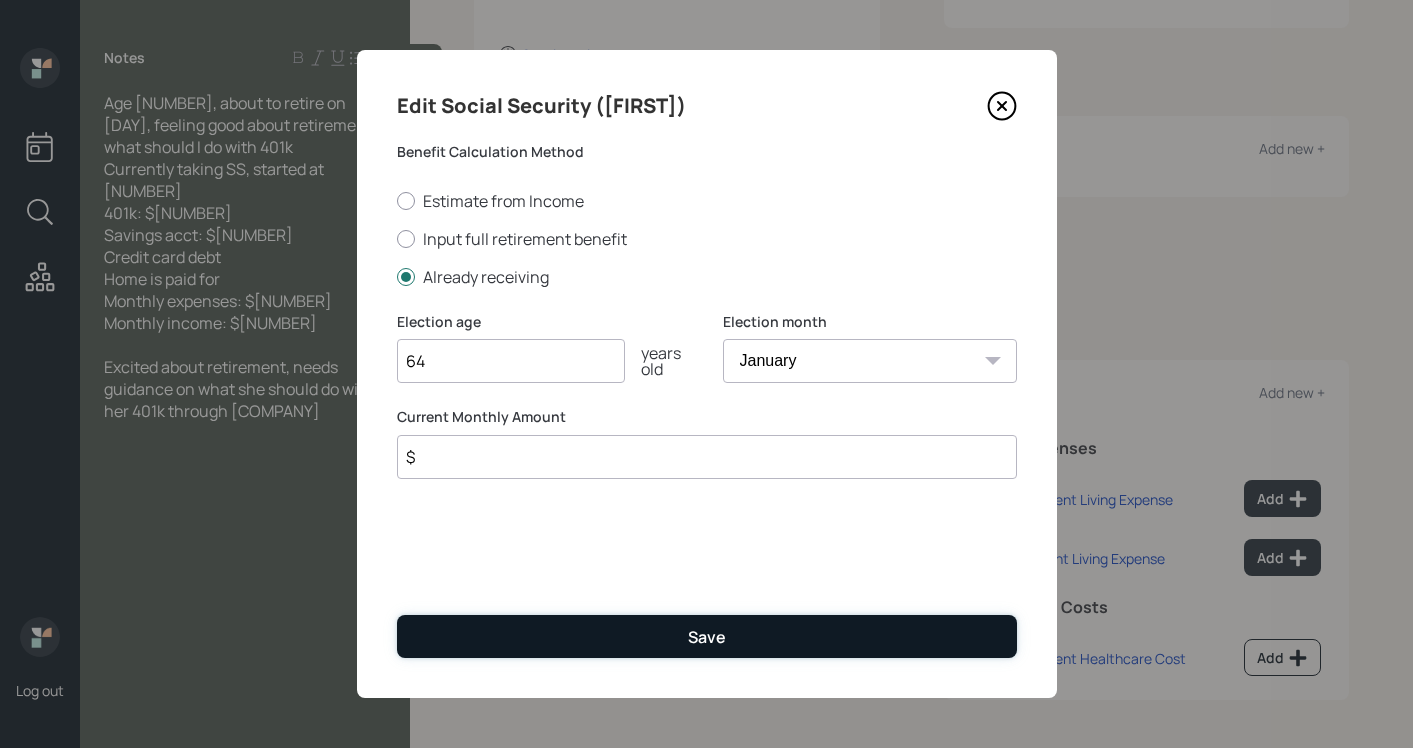 click on "Save" at bounding box center [707, 636] 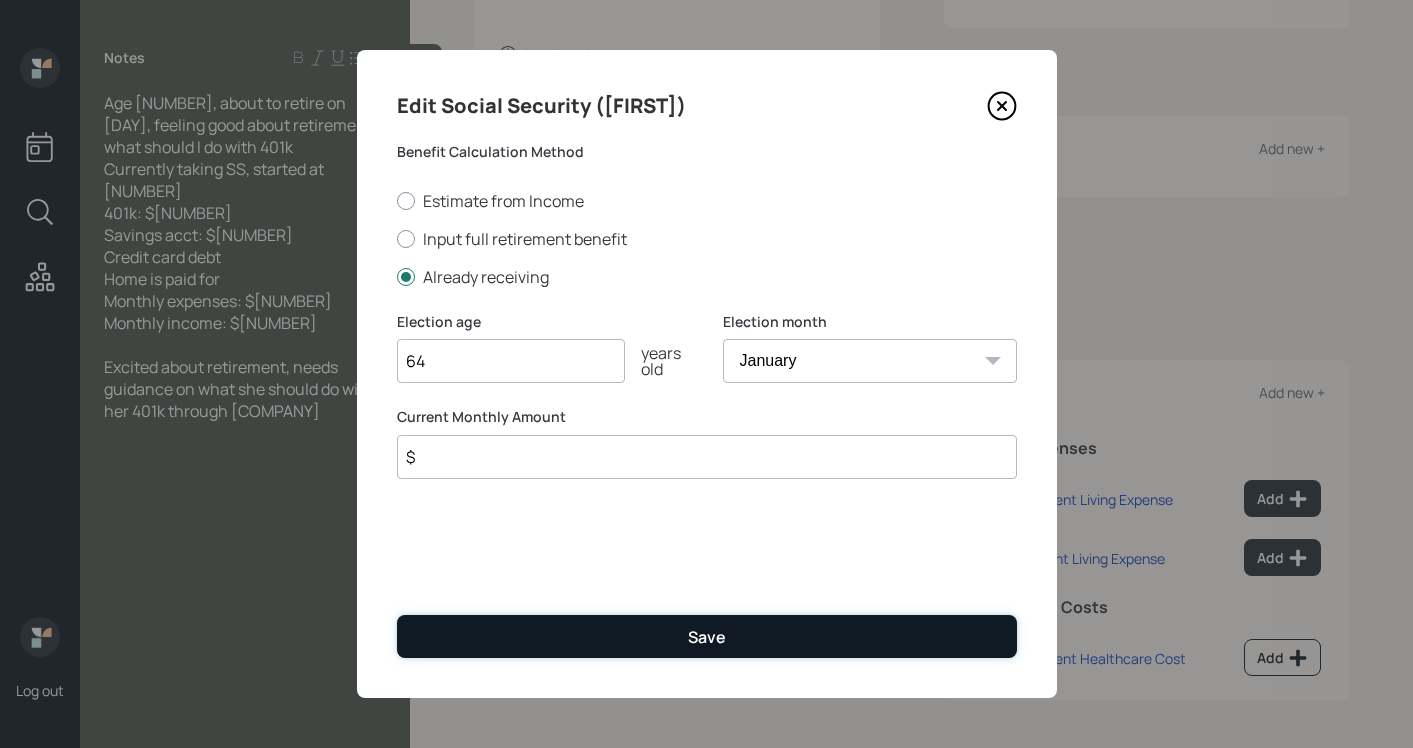 click on "Save" at bounding box center [707, 636] 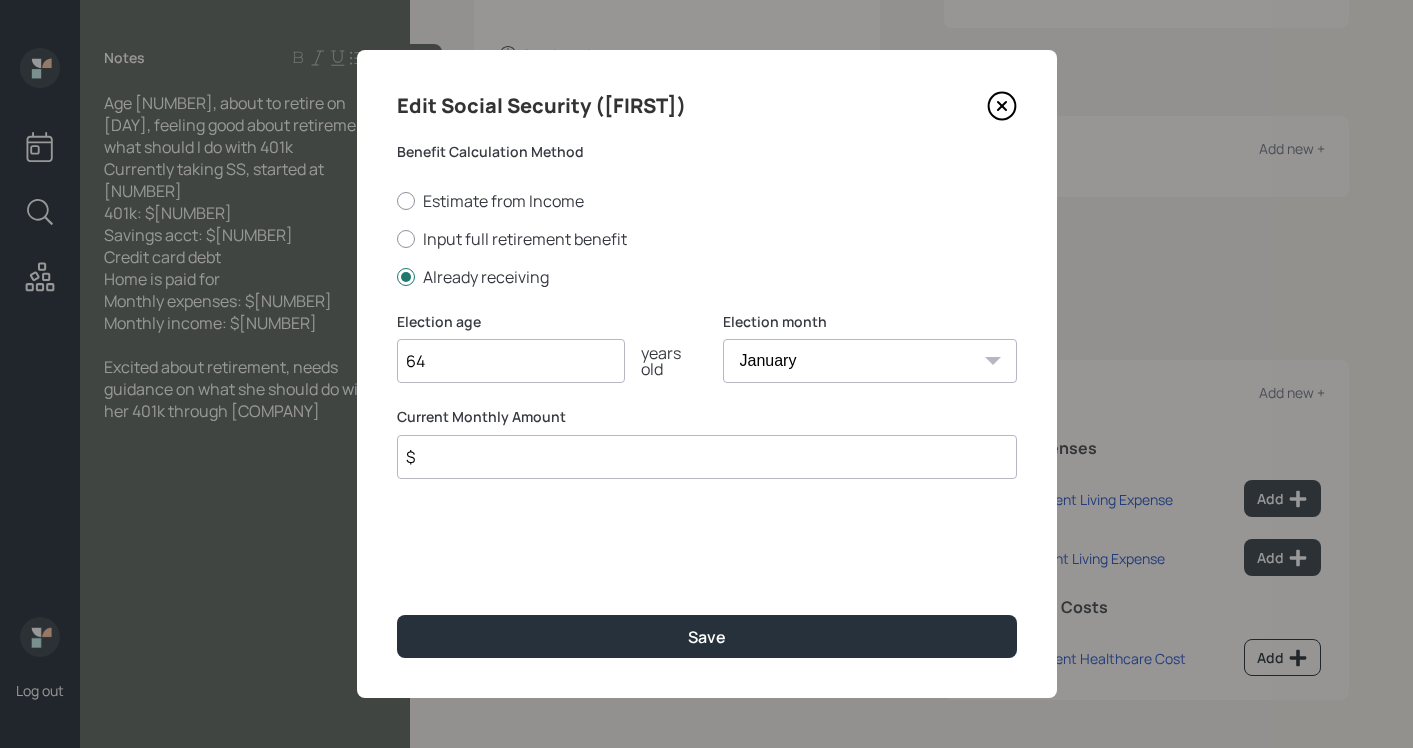 click on "$" at bounding box center [707, 457] 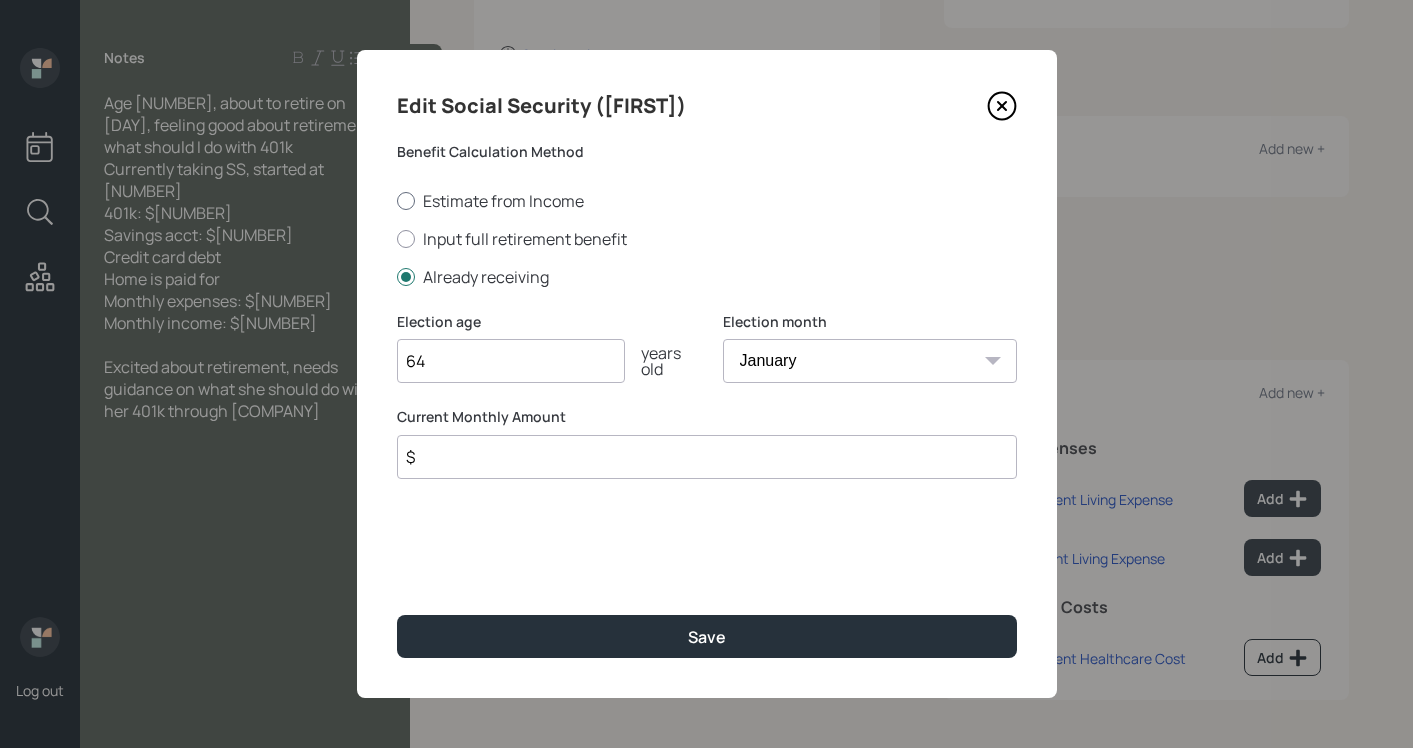 click on "Estimate from Income" at bounding box center [707, 201] 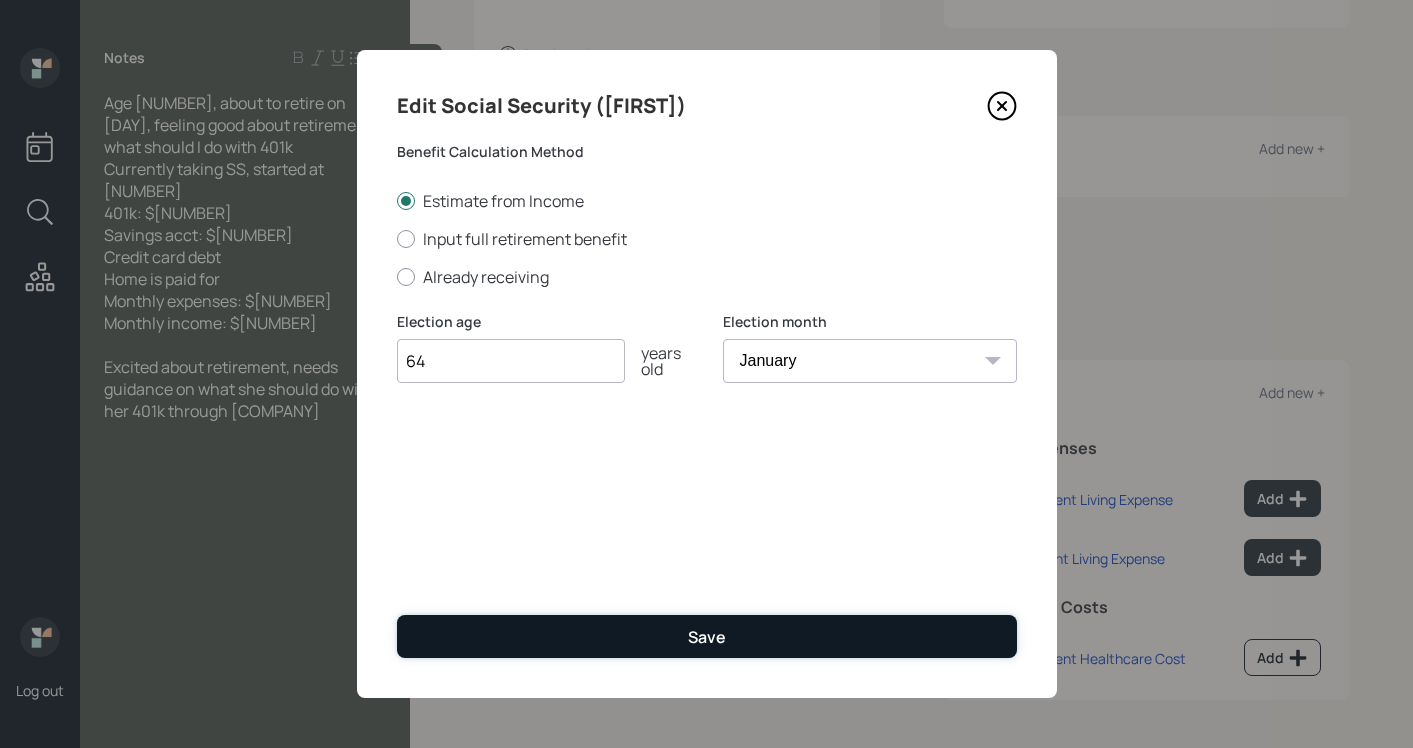 click on "Save" at bounding box center (707, 636) 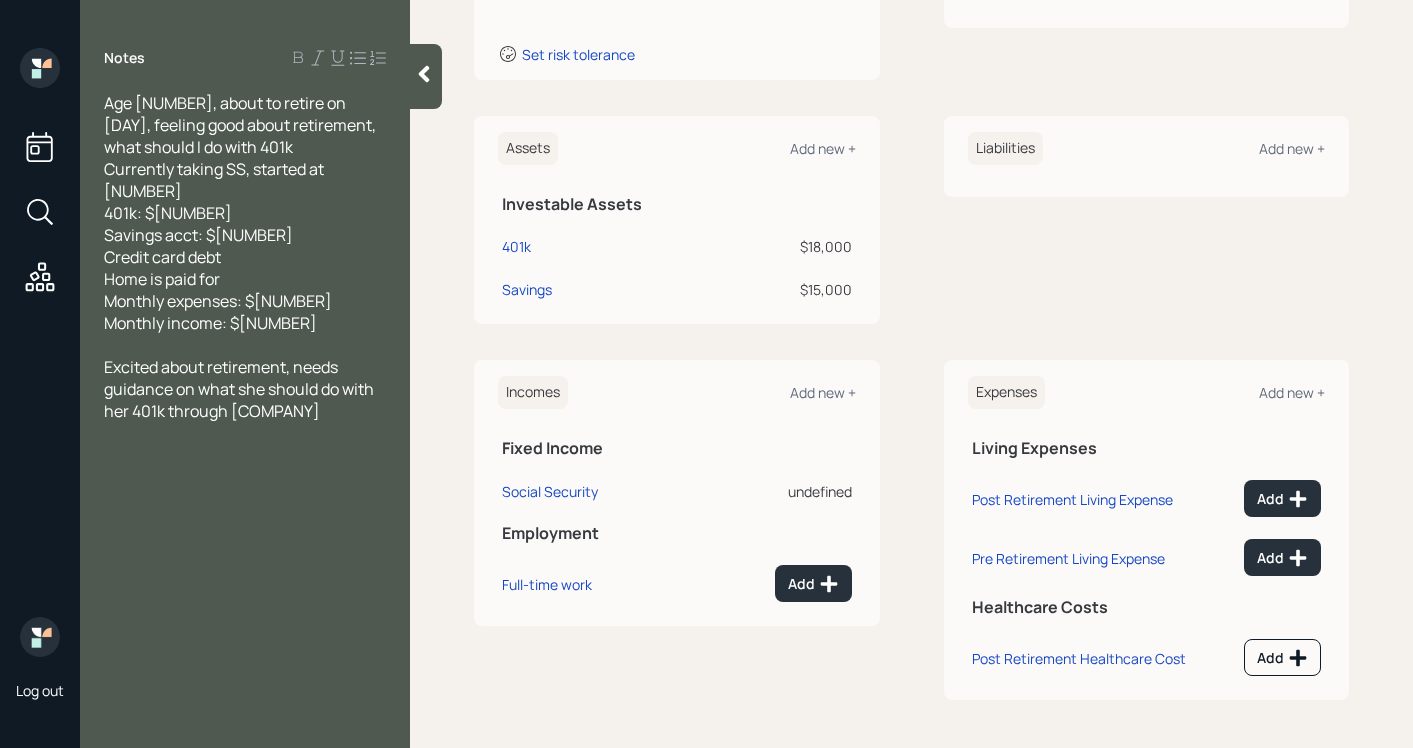 scroll, scrollTop: 337, scrollLeft: 0, axis: vertical 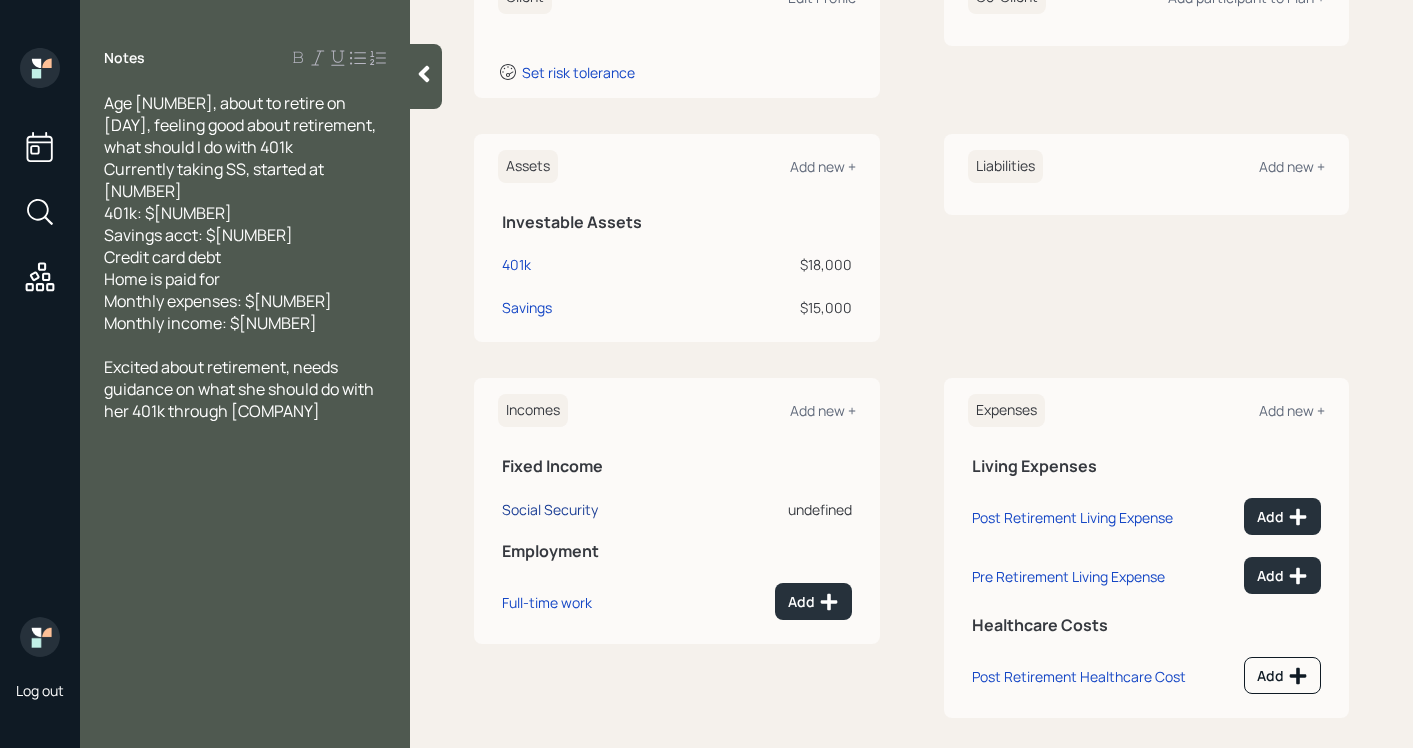 click on "Social Security" at bounding box center [550, 509] 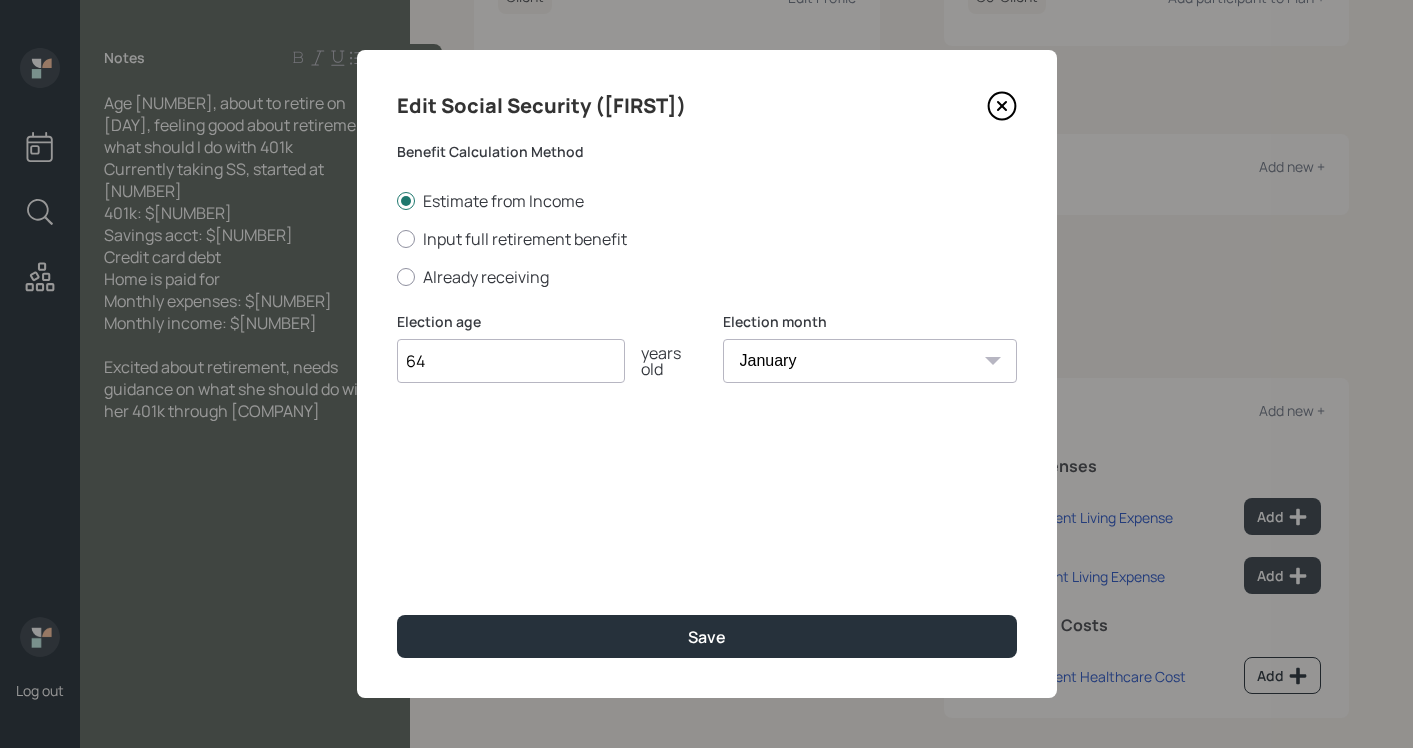 click 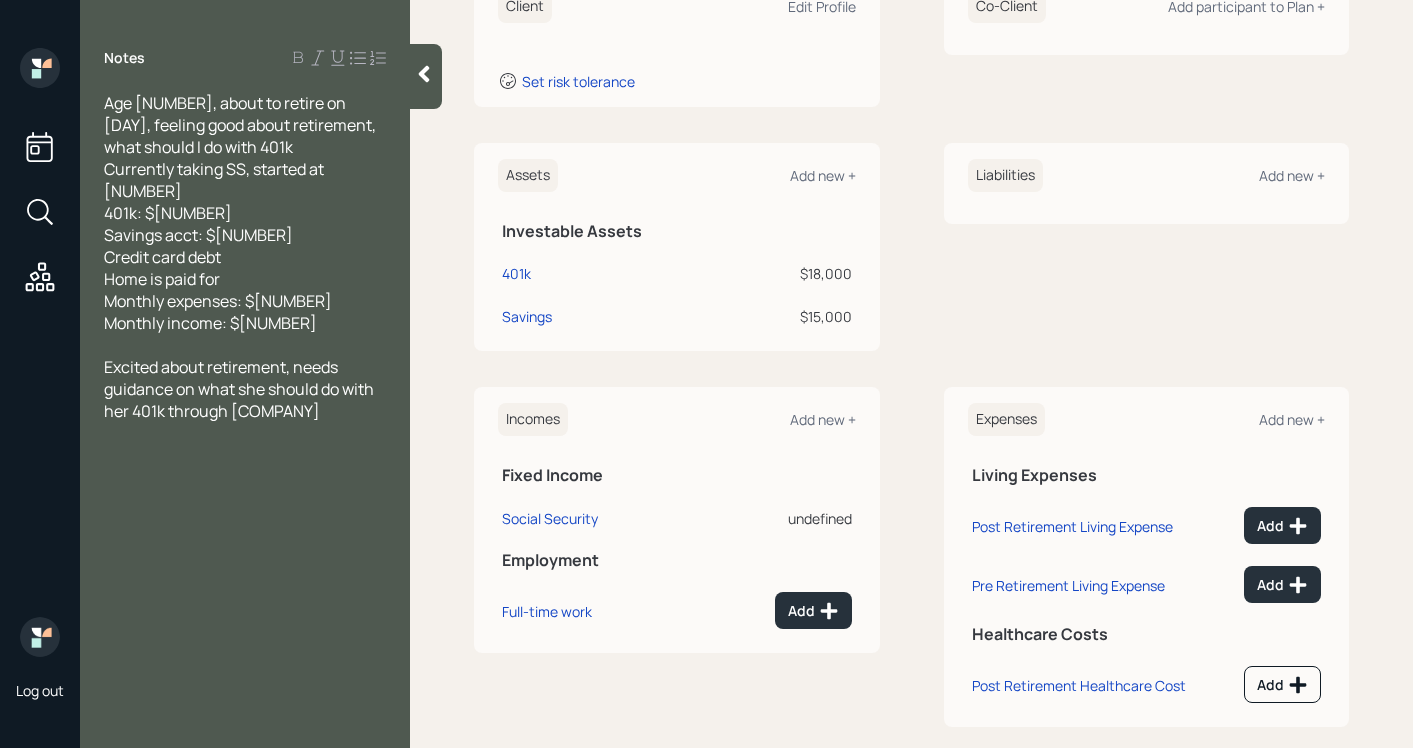 scroll, scrollTop: 355, scrollLeft: 0, axis: vertical 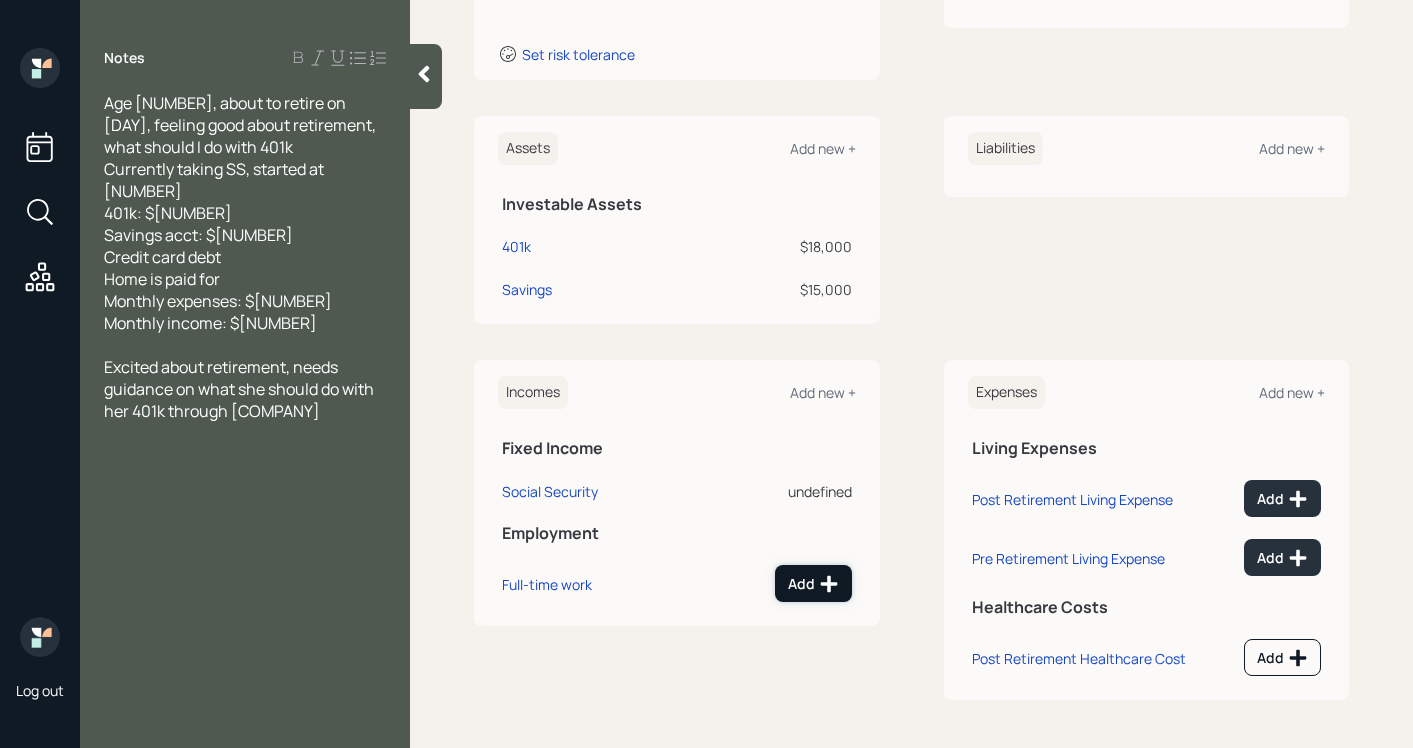 click on "Add" at bounding box center (813, 584) 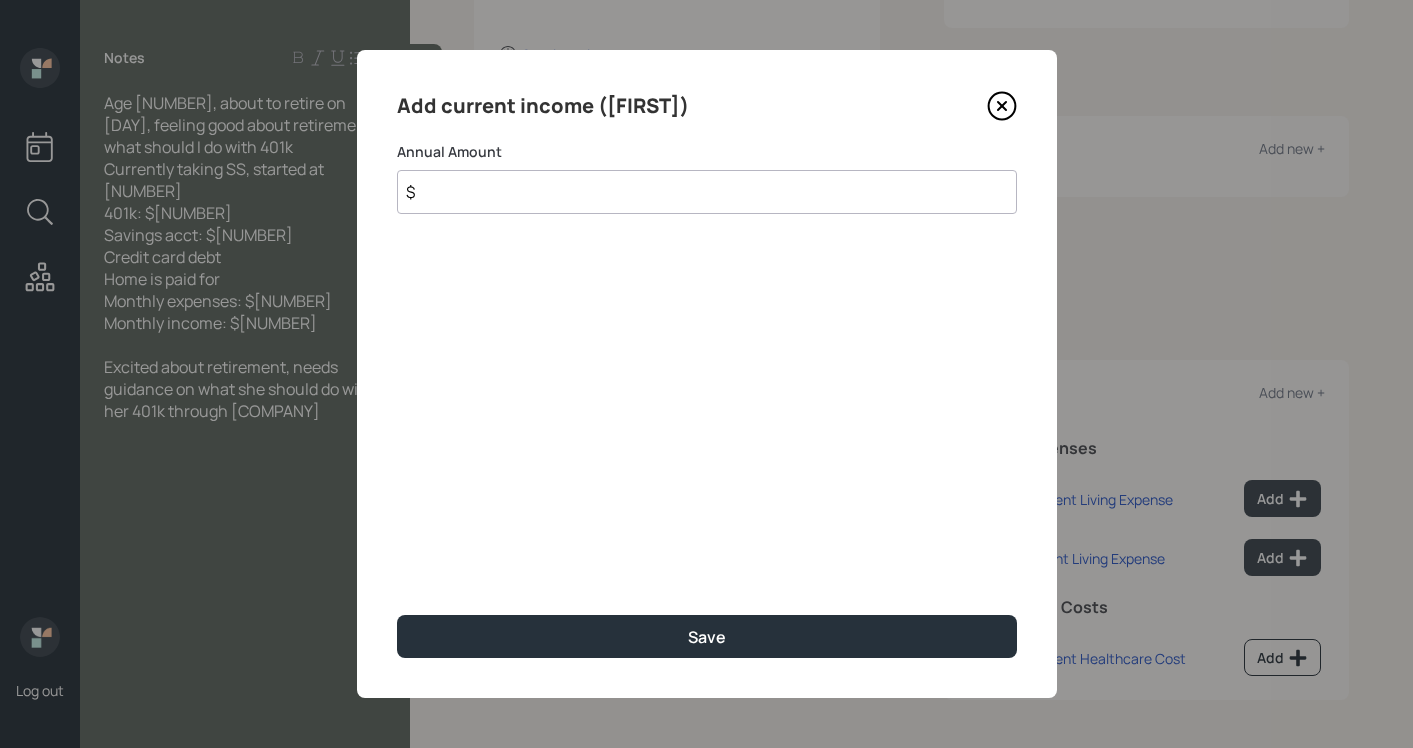 click on "$" at bounding box center [707, 192] 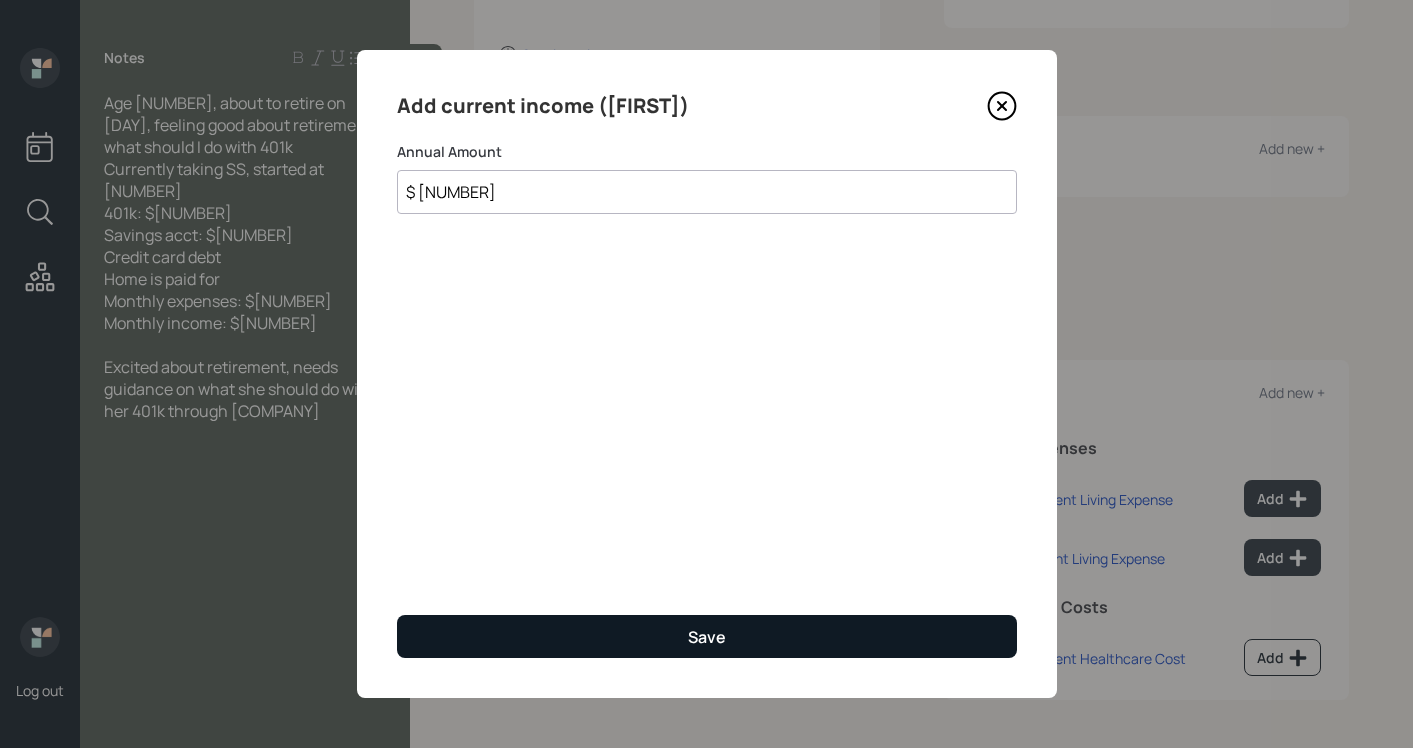 type on "$ [NUMBER]" 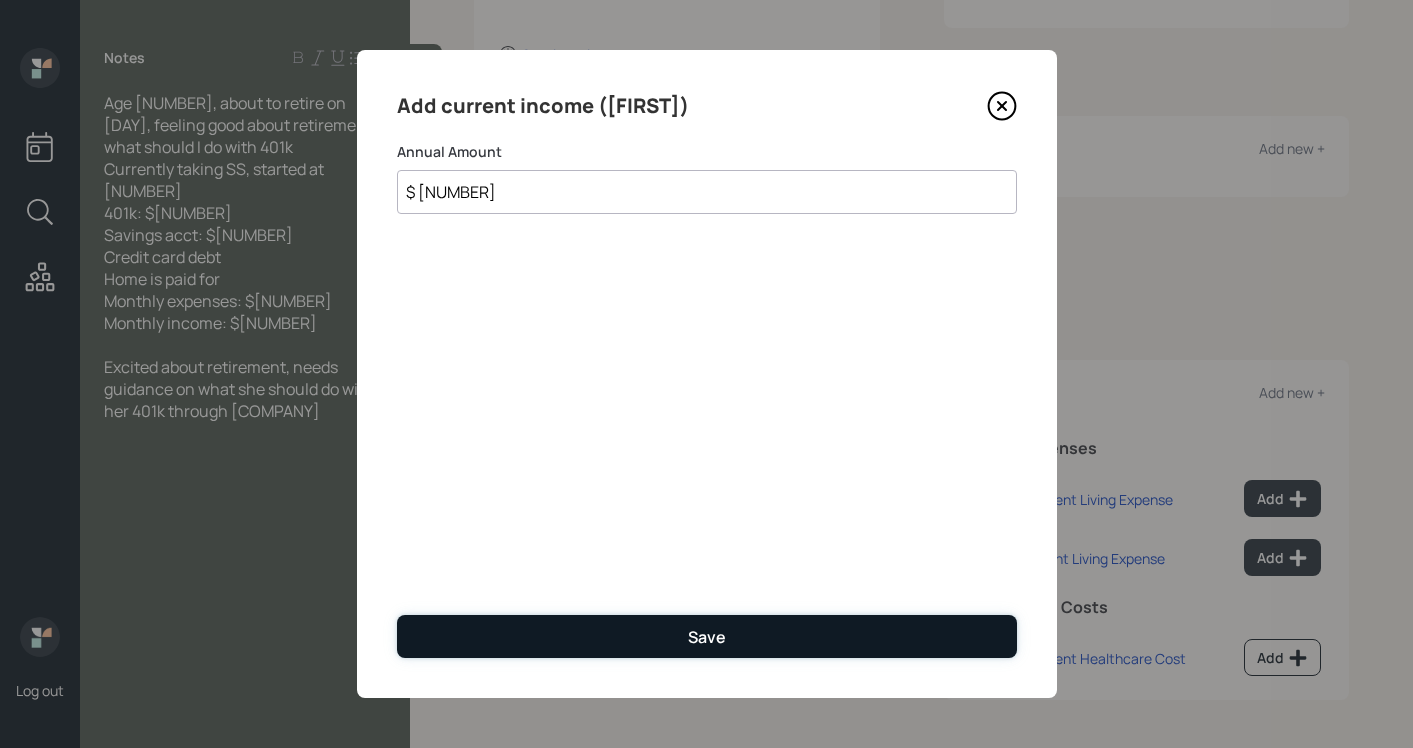 click on "Save" at bounding box center (707, 636) 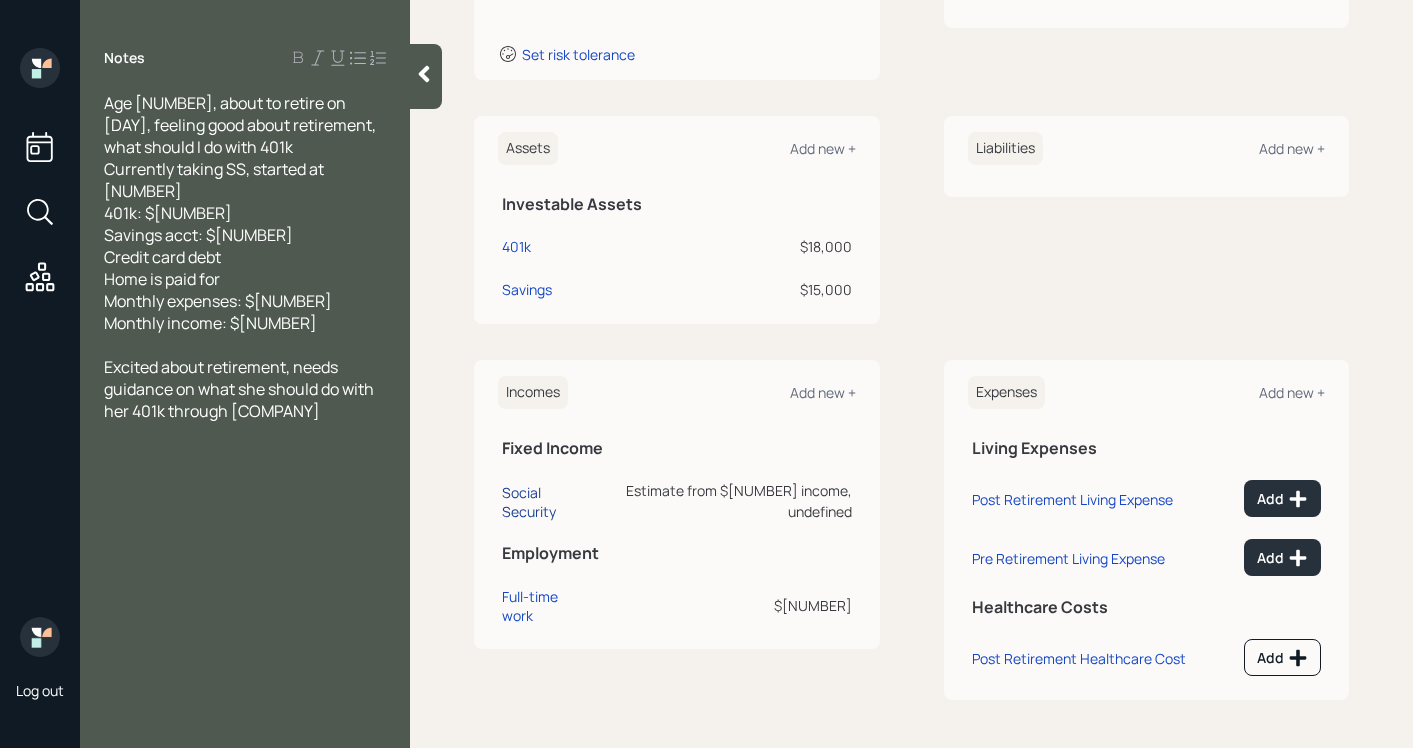 click on "Social Security" at bounding box center (546, 502) 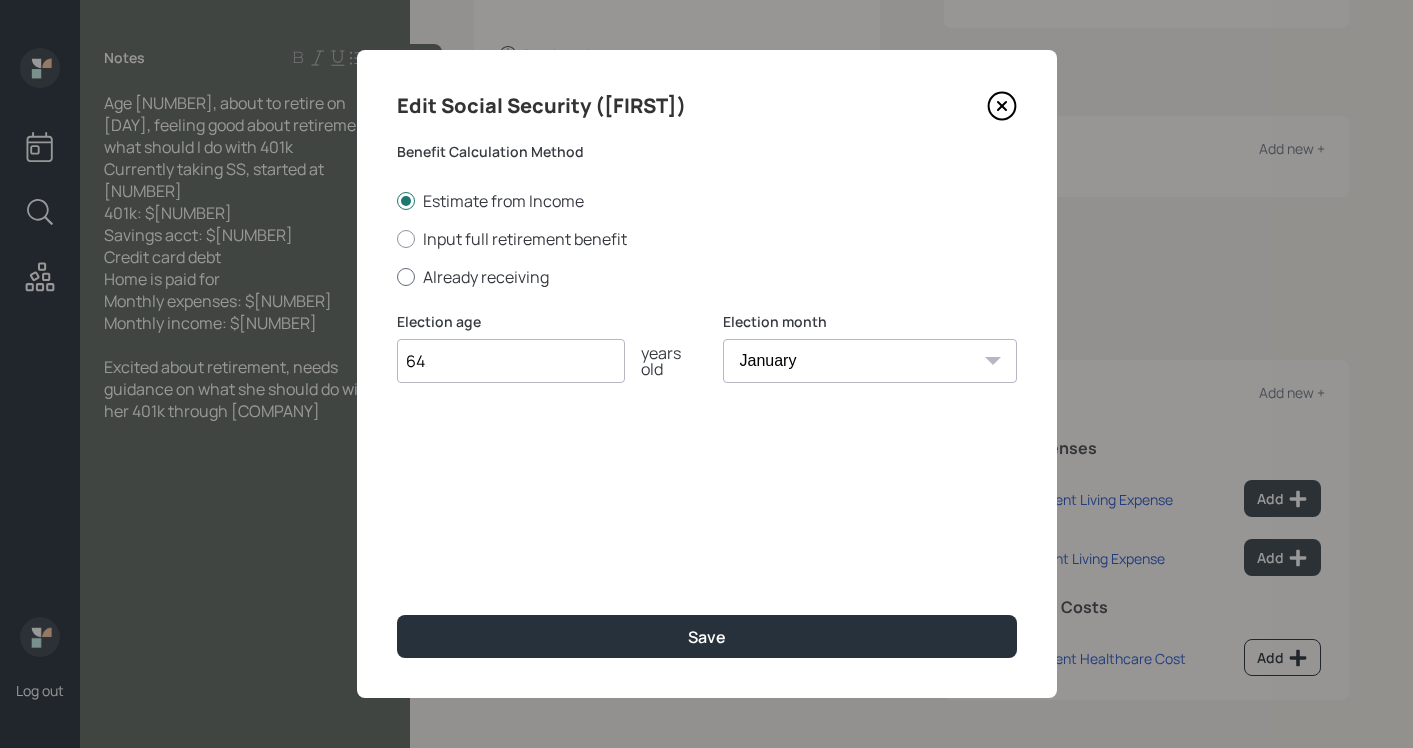 click on "Already receiving" at bounding box center [707, 277] 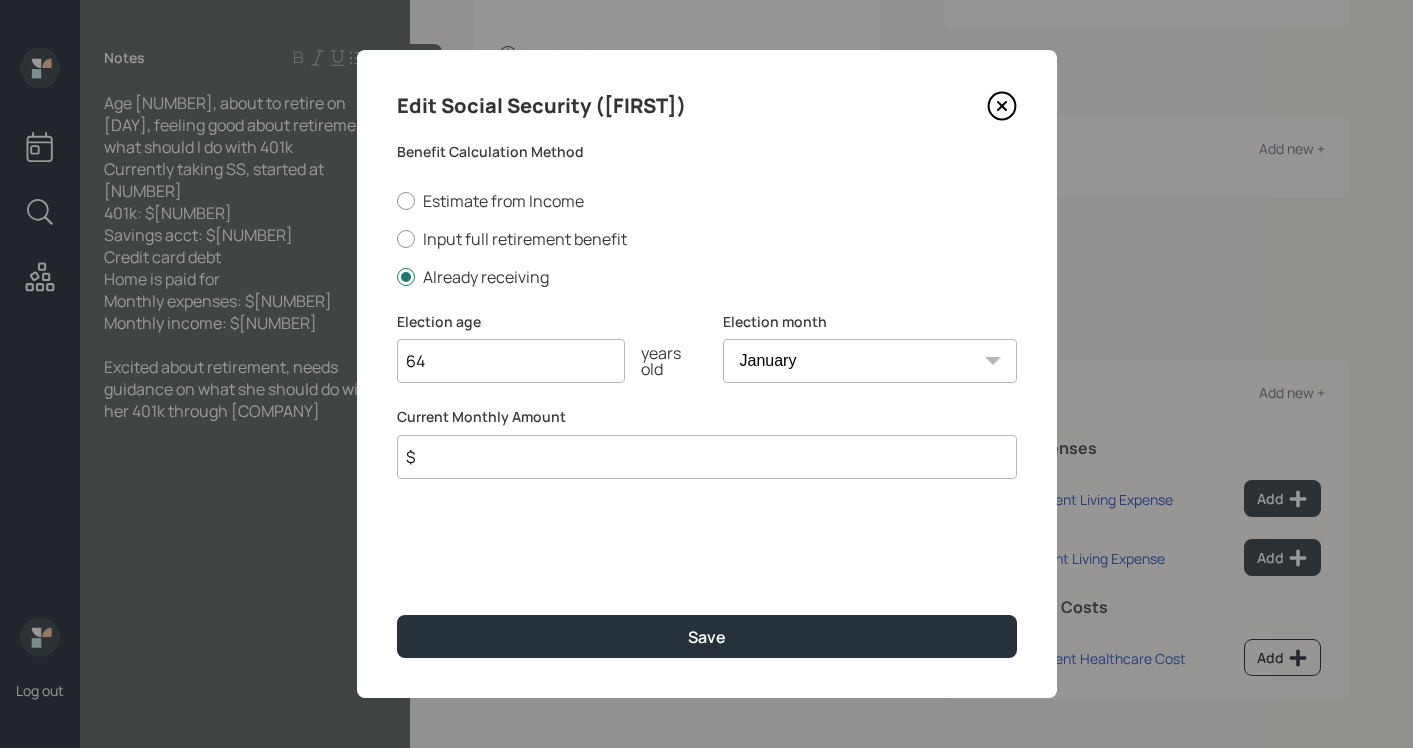 click on "$" at bounding box center [707, 457] 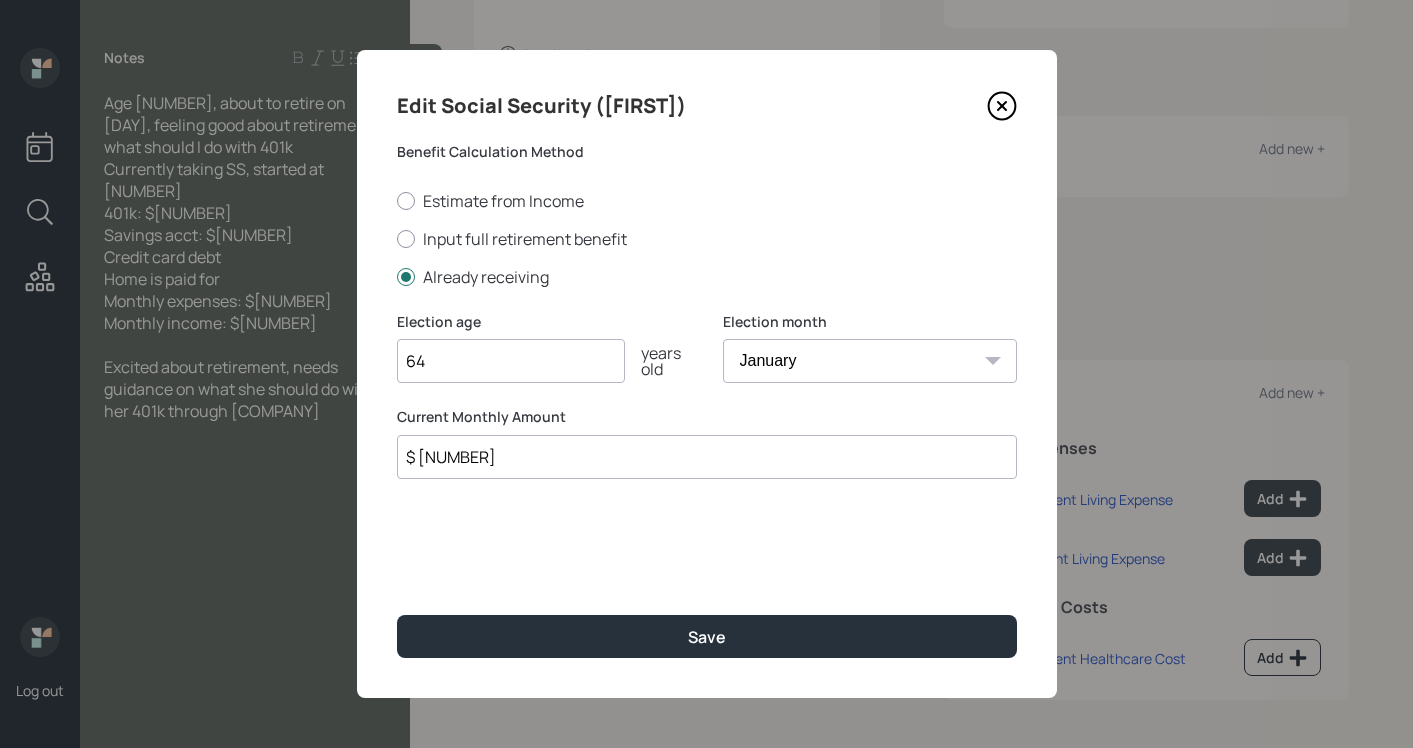 type on "$ [NUMBER]" 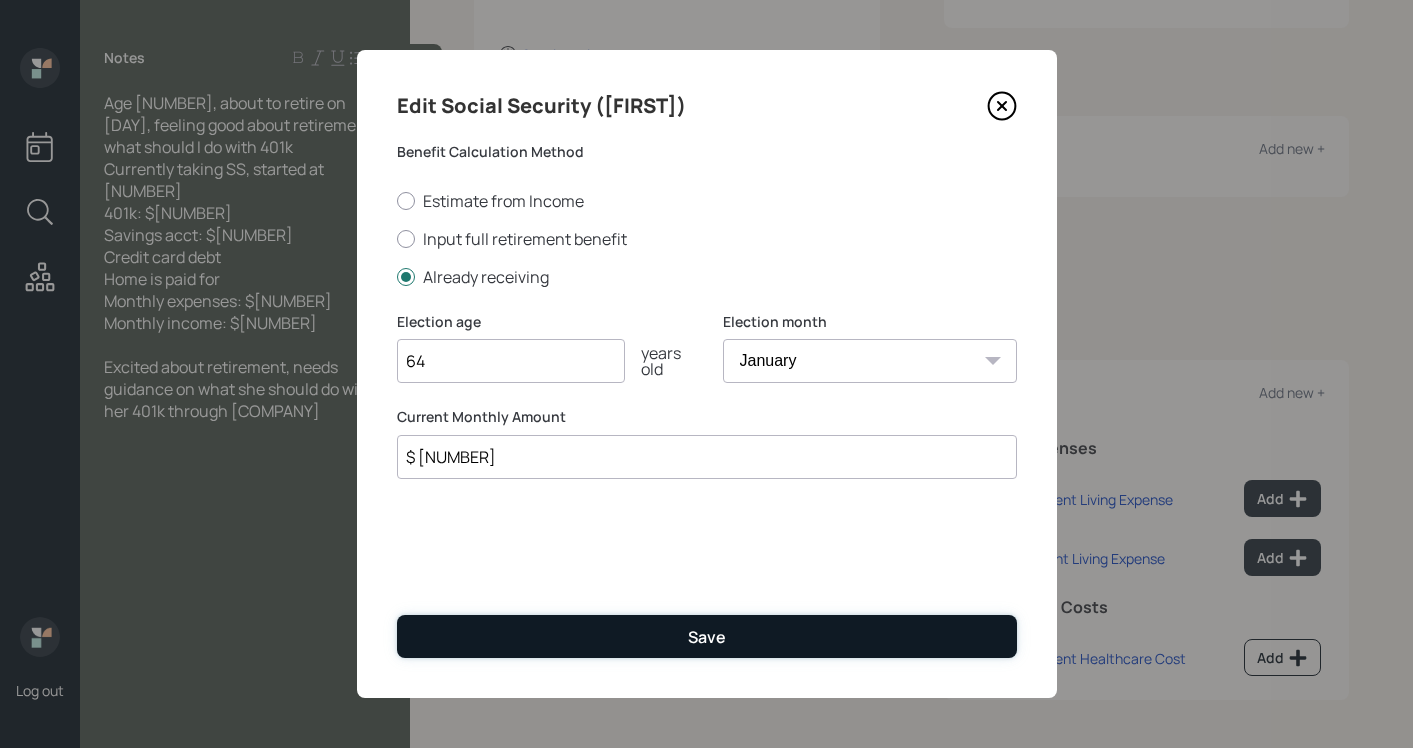 click on "Save" at bounding box center [707, 636] 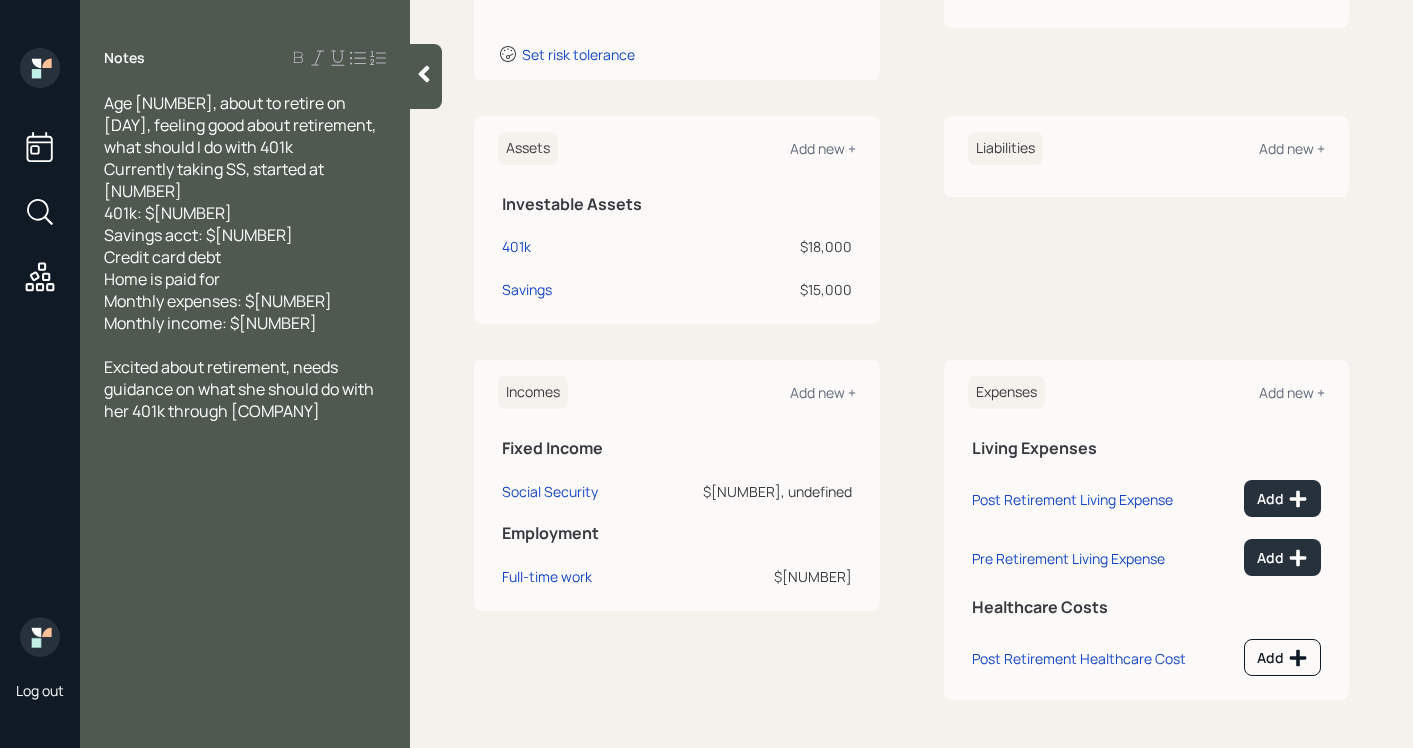 click on "Client Edit Profile Set risk tolerance Co-Client Add participant to Plan + Assets Add new + Investable Assets 401k $[NUMBER] Savings $[NUMBER] Liabilities Add new + Incomes Add new + Fixed Income Social Security   $[NUMBER], undefined Employment Full-time work   $[NUMBER] Expenses Add new + Living Expenses Post Retirement Living Expense   Add Pre Retirement Living Expense   Add Healthcare Costs Post Retirement Healthcare Cost   Add" at bounding box center [911, 323] 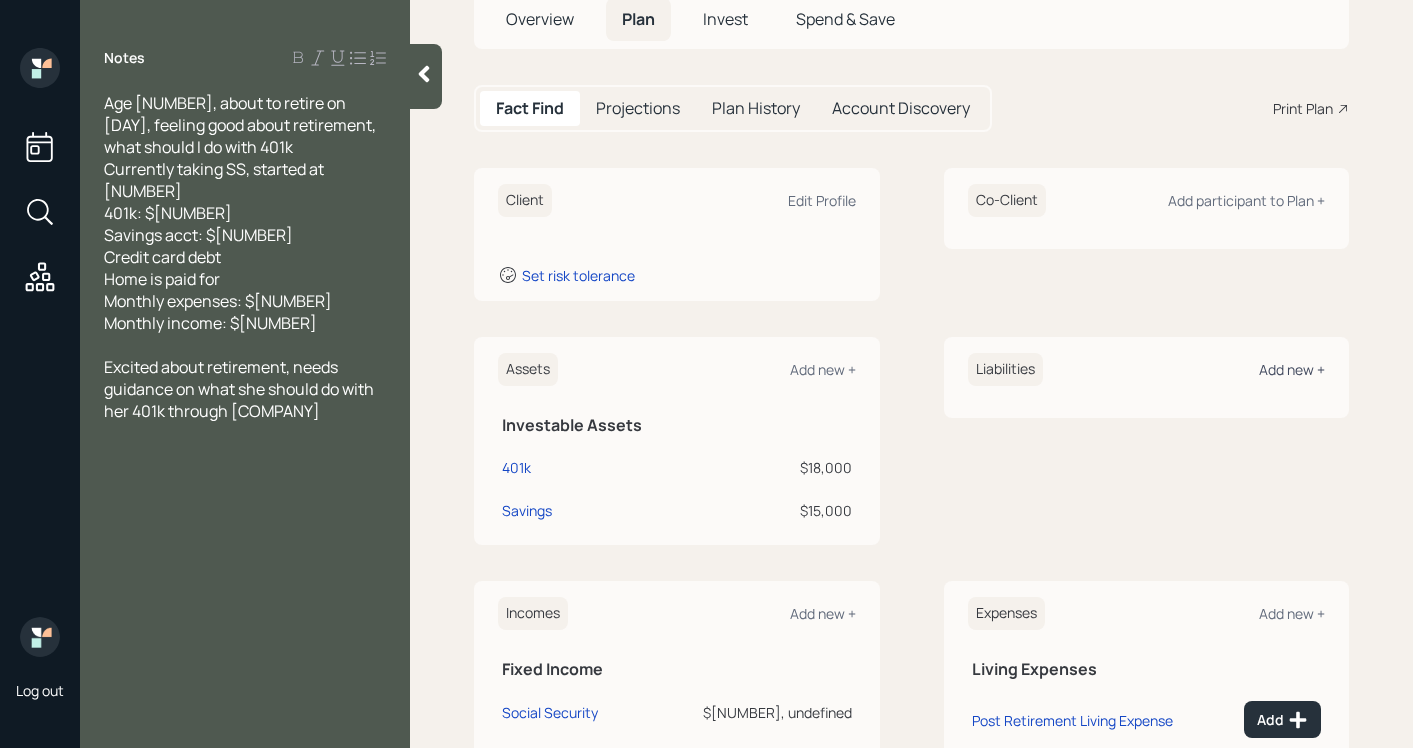 click on "Add new +" at bounding box center [1292, 369] 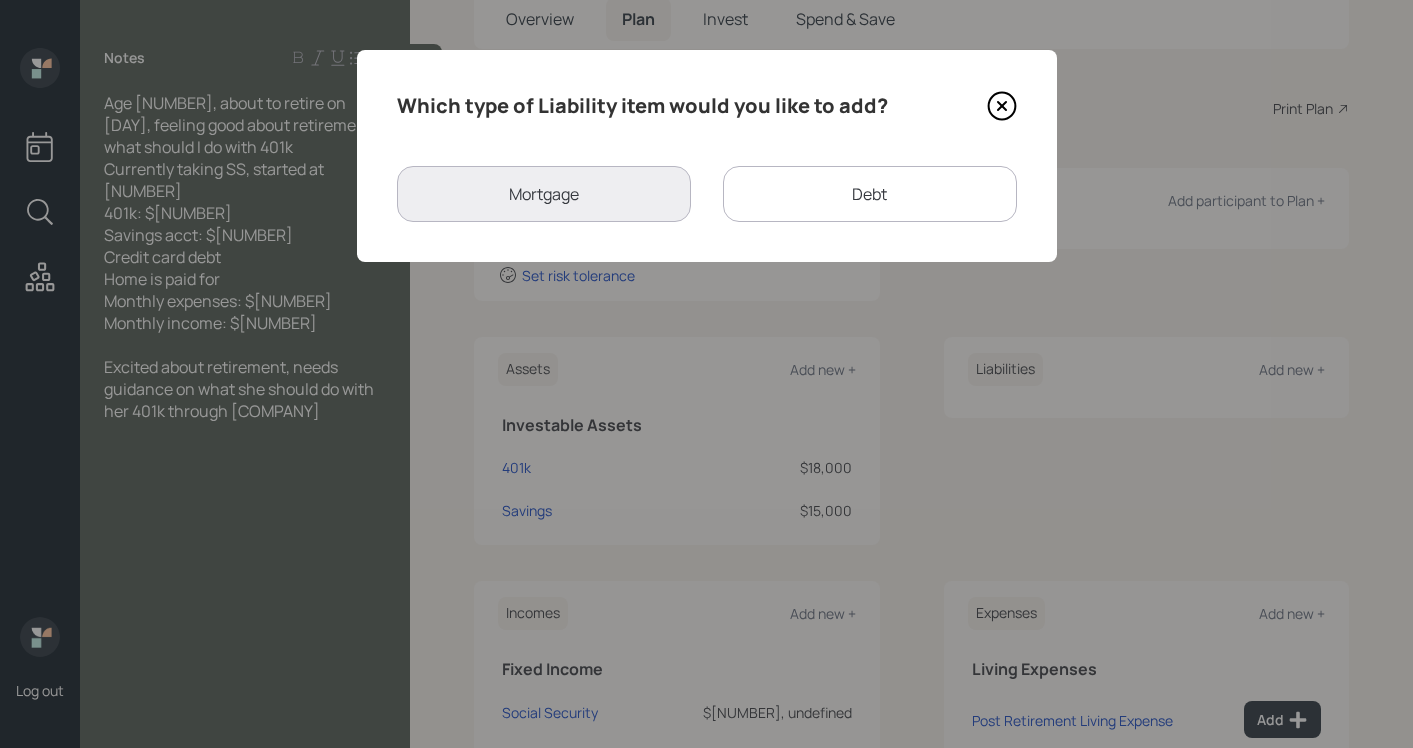 click 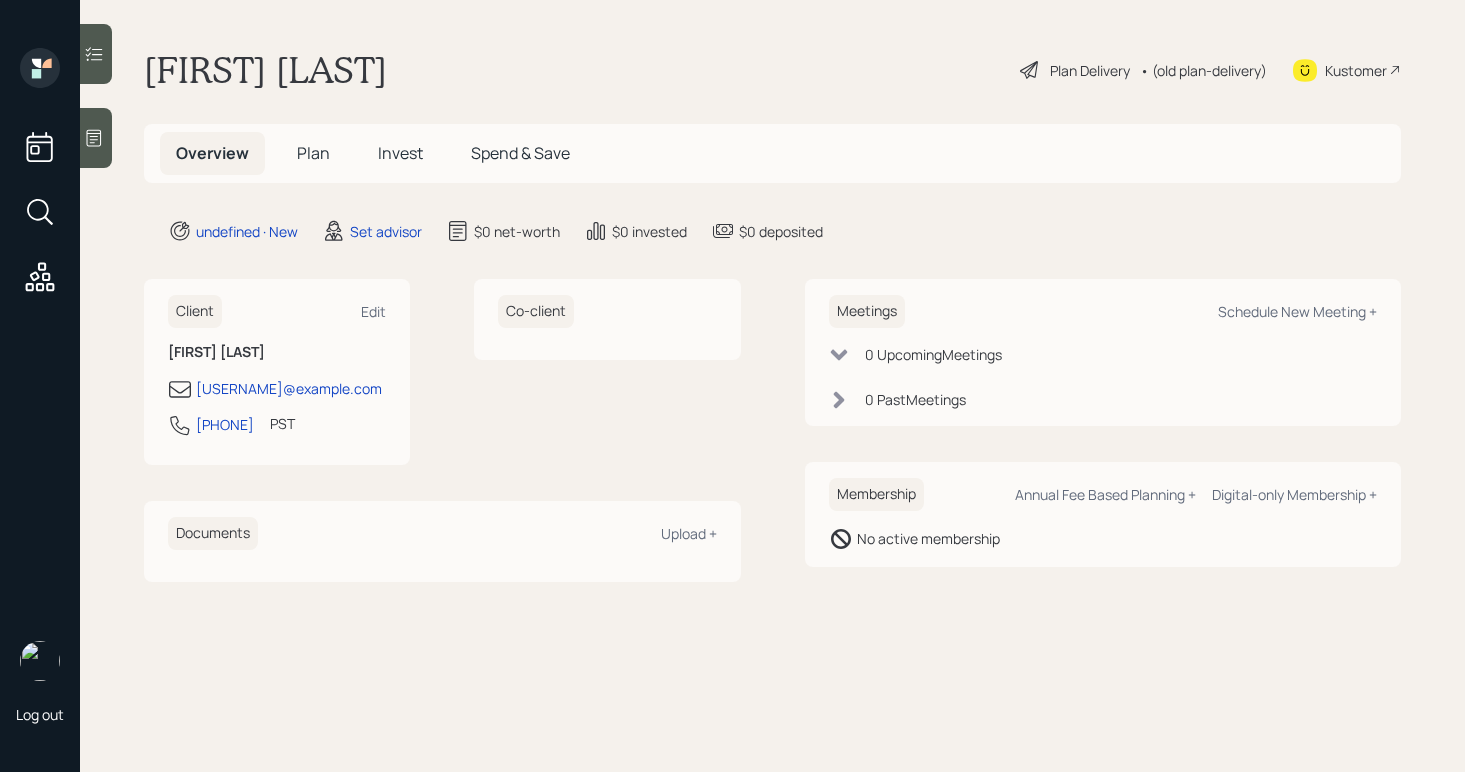 scroll, scrollTop: 0, scrollLeft: 0, axis: both 